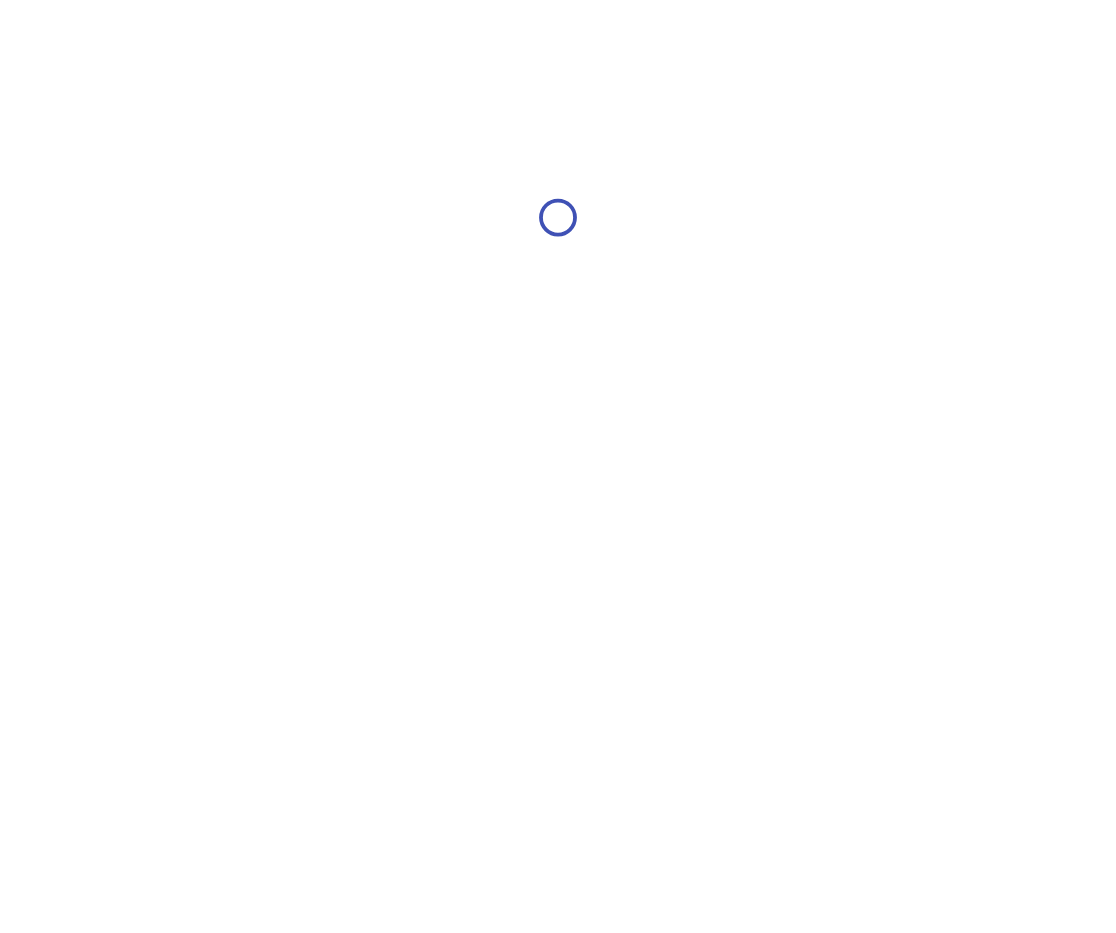 scroll, scrollTop: 0, scrollLeft: 0, axis: both 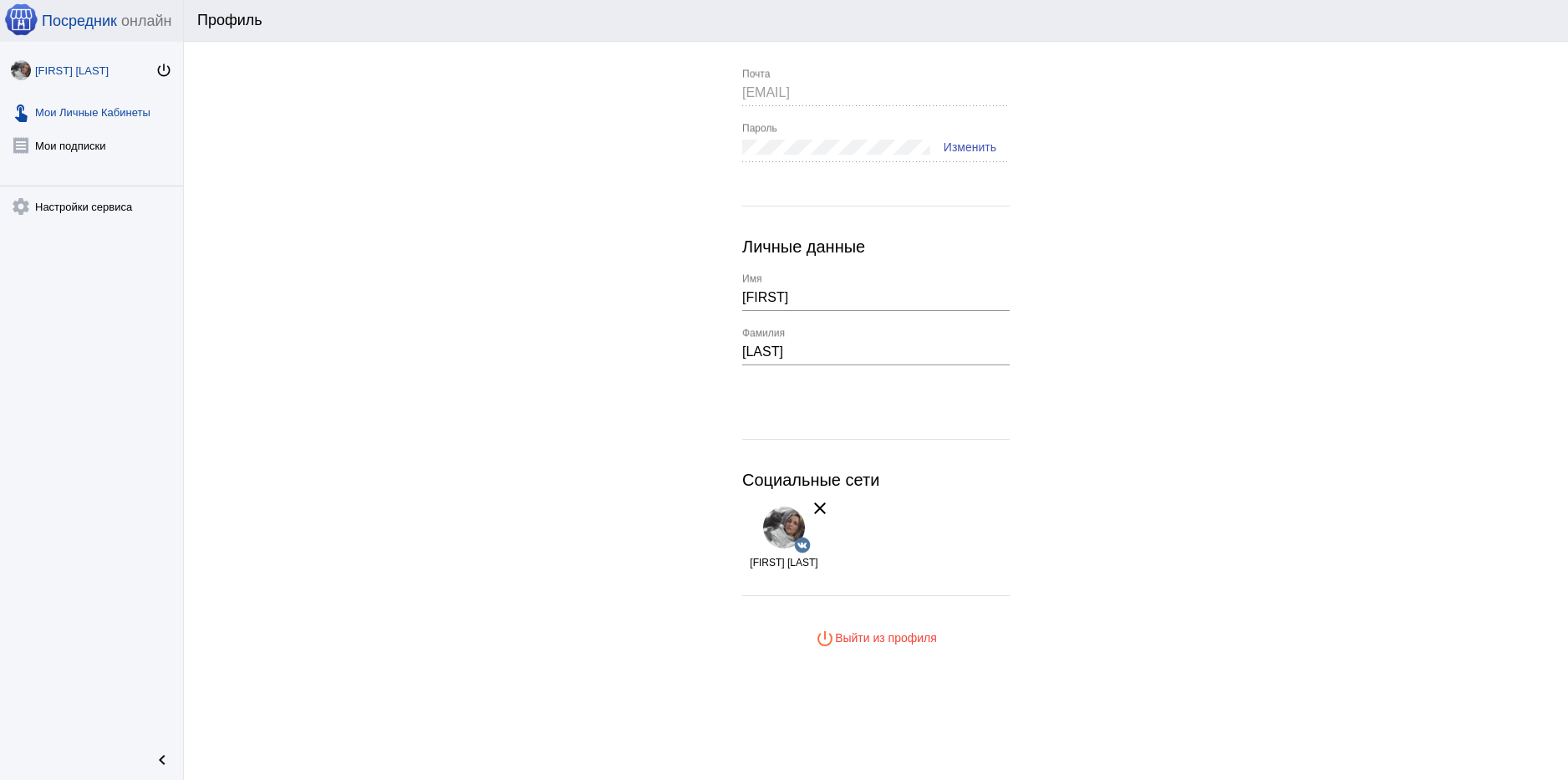 click on "touch_app  Мои Личные Кабинеты" 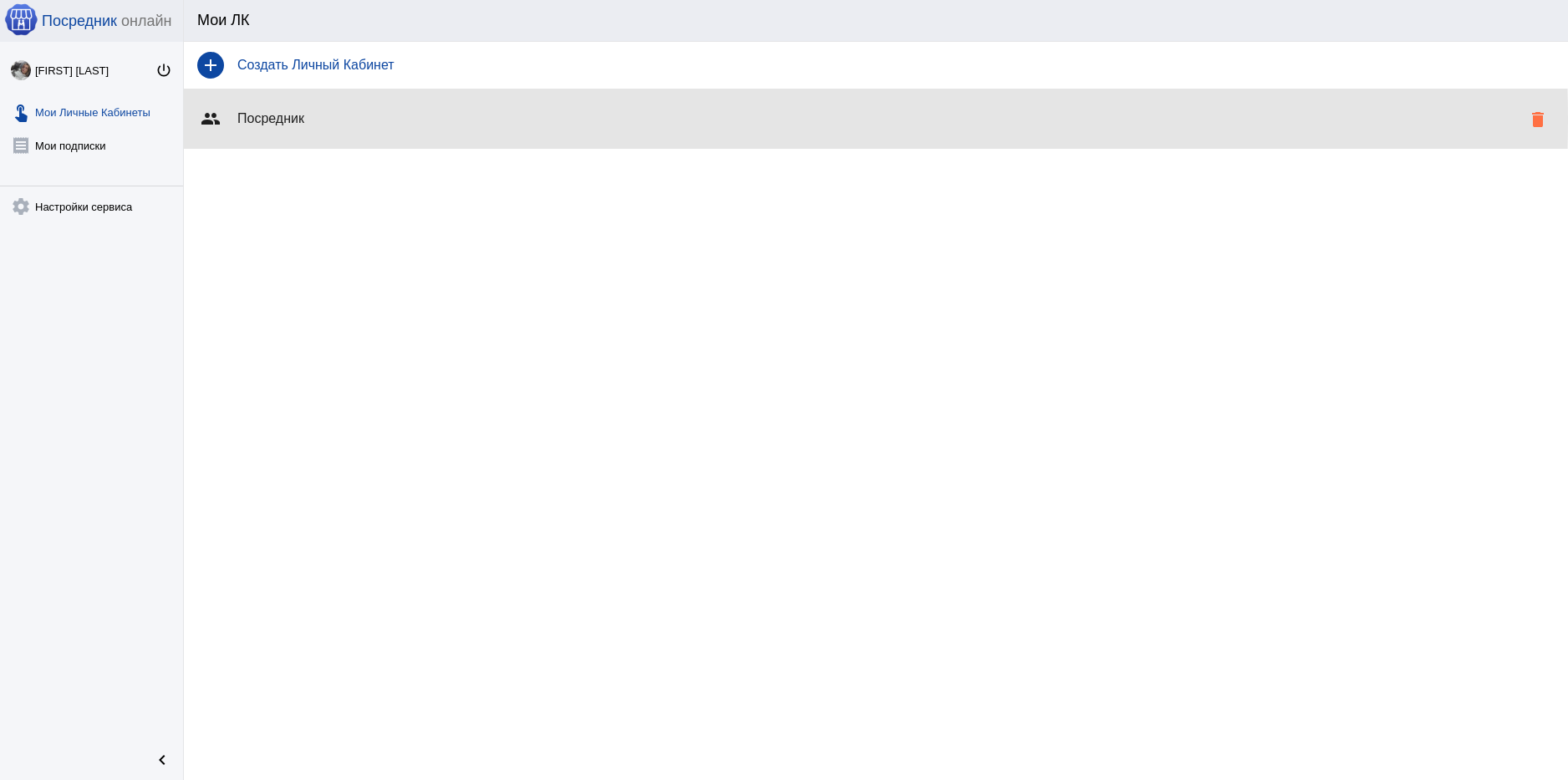 click on "Посредник" 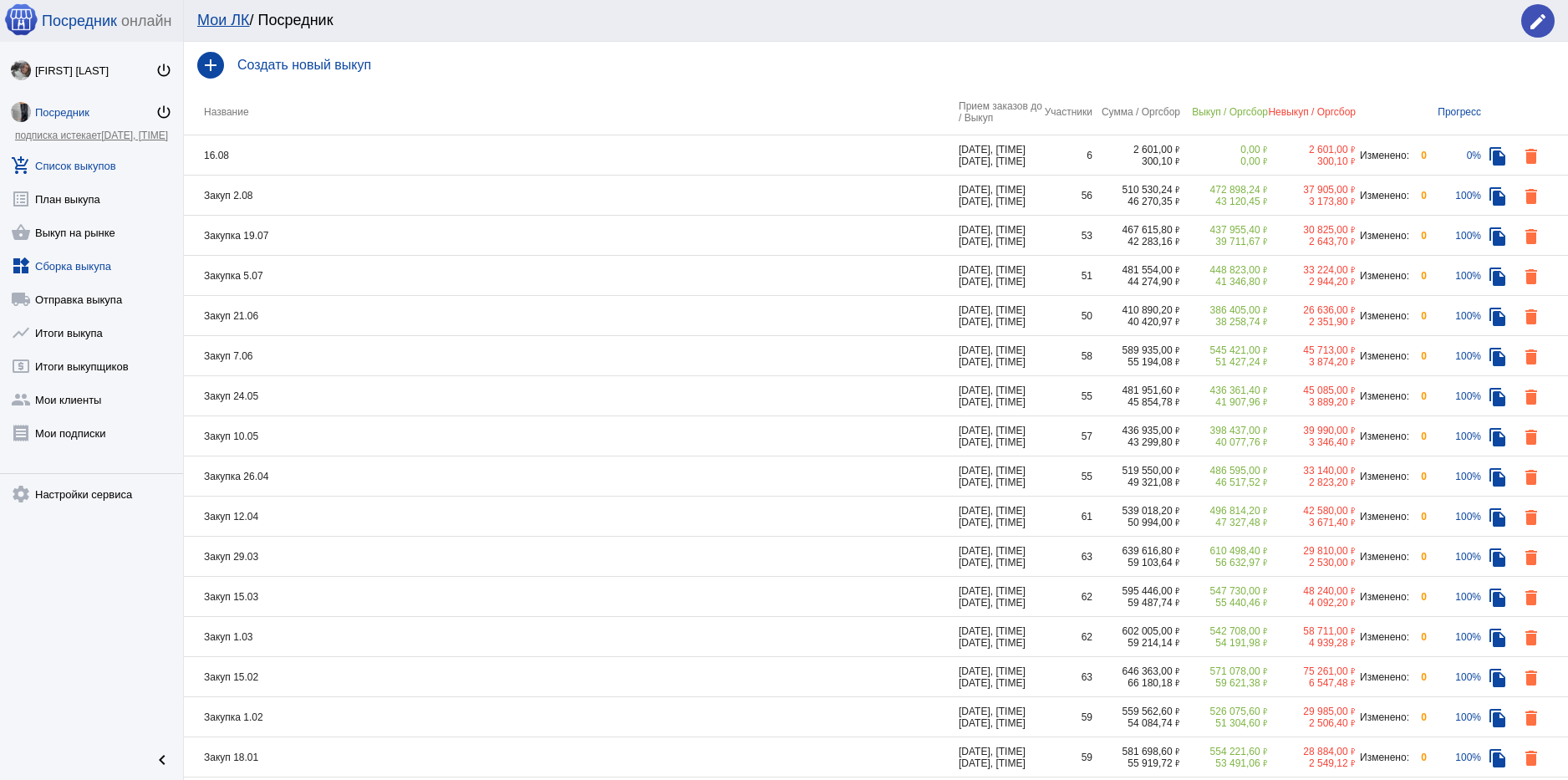 click on "widgets  Сборка выкупа" 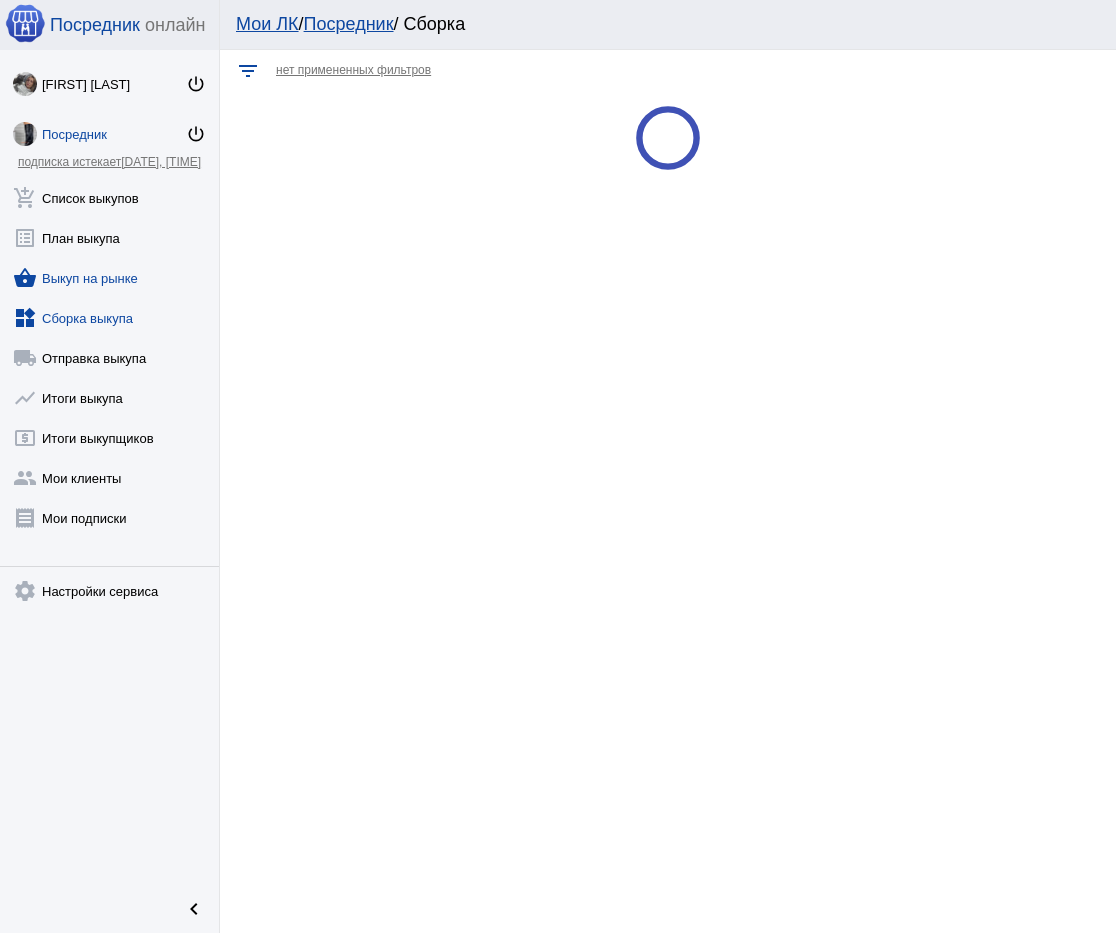 click on "shopping_basket  Выкуп на рынке" 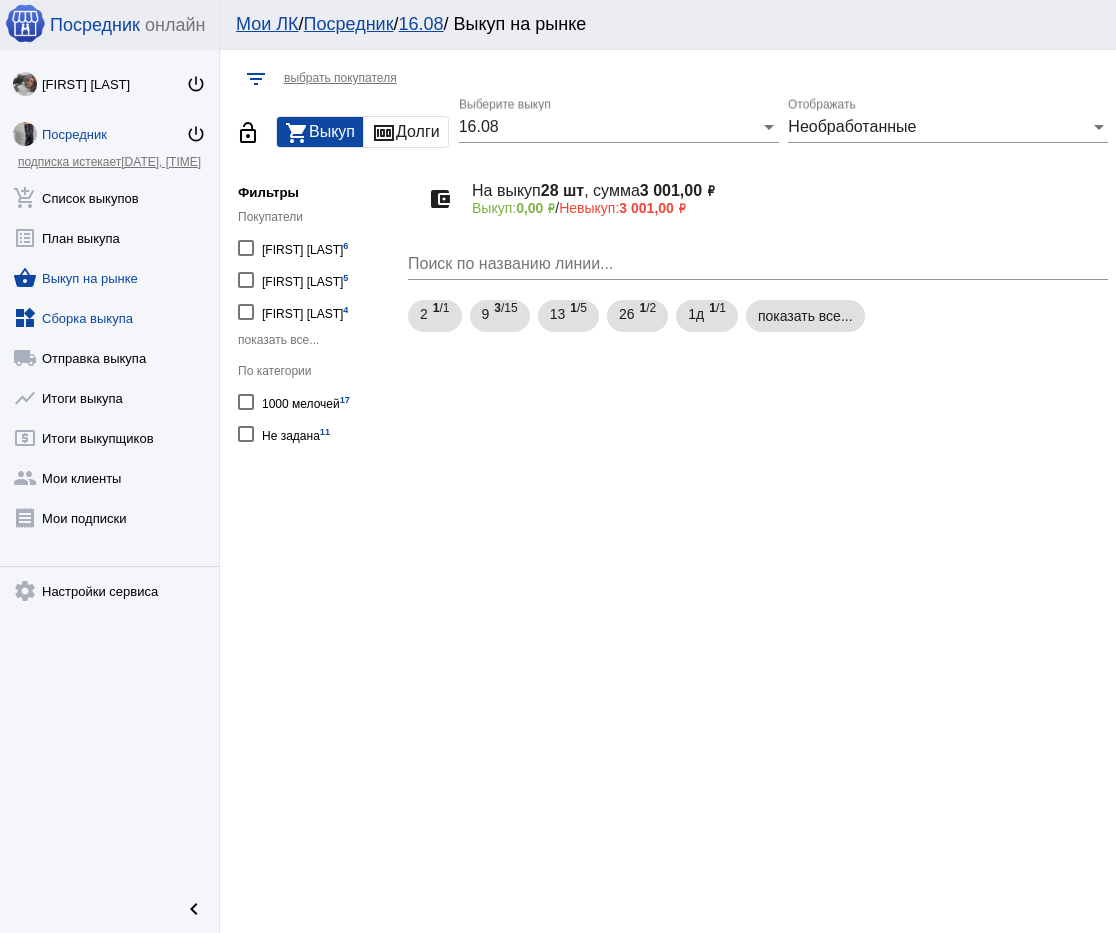 click on "widgets  Сборка выкупа" 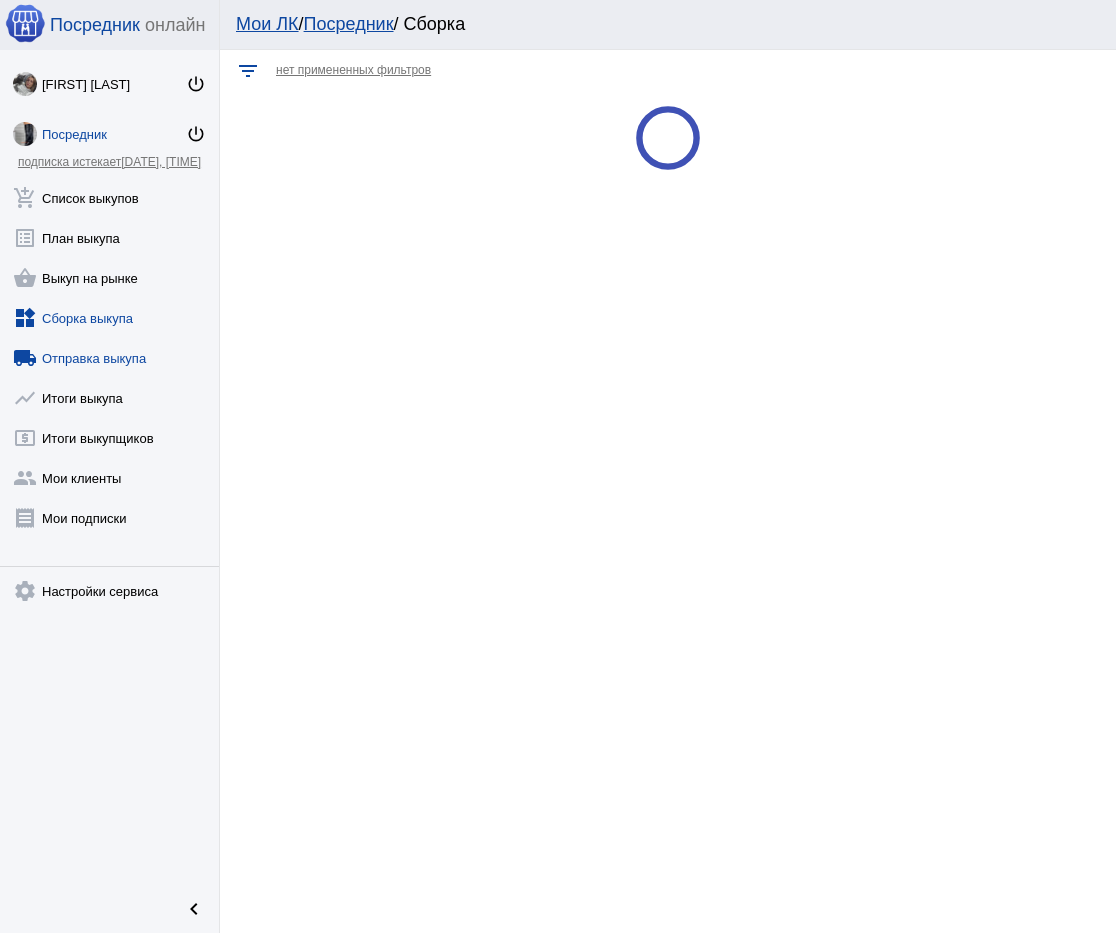 click on "local_shipping  Отправка выкупа" 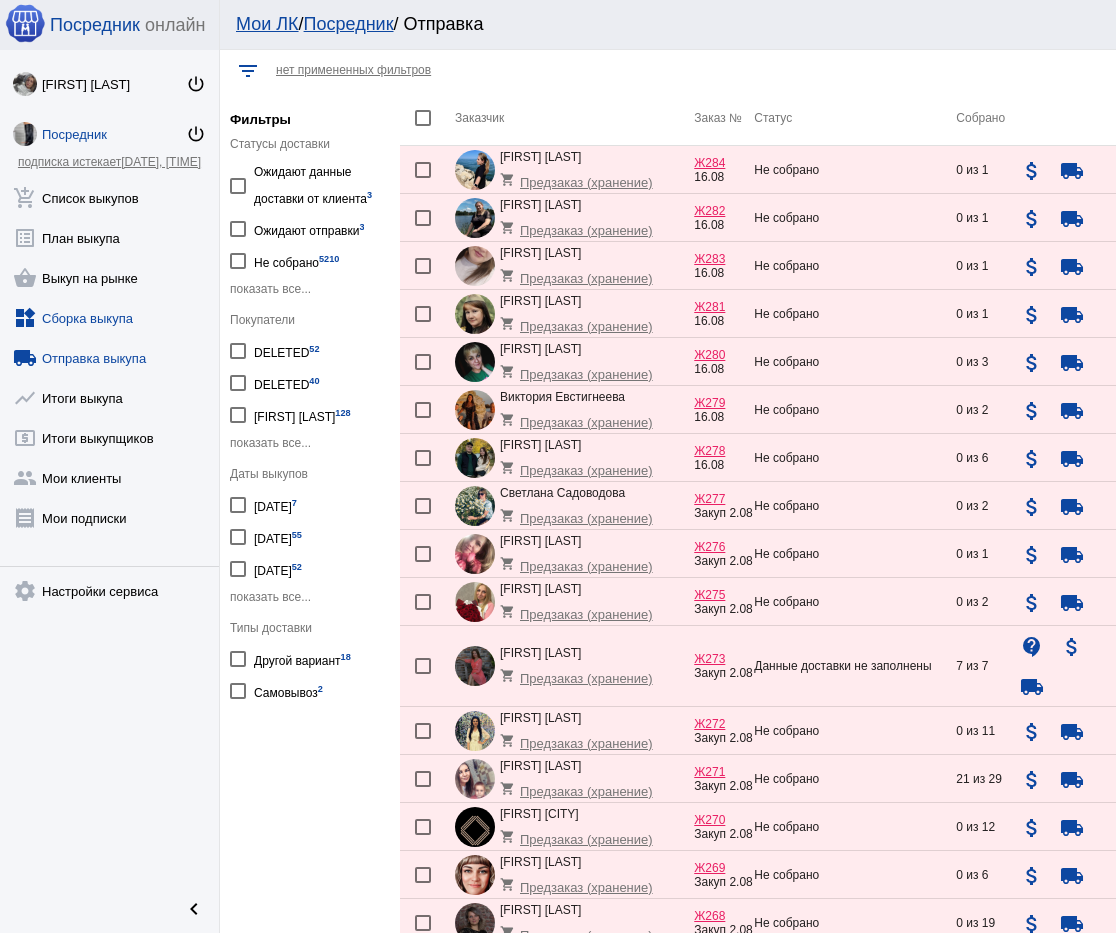 click on "widgets  Сборка выкупа" 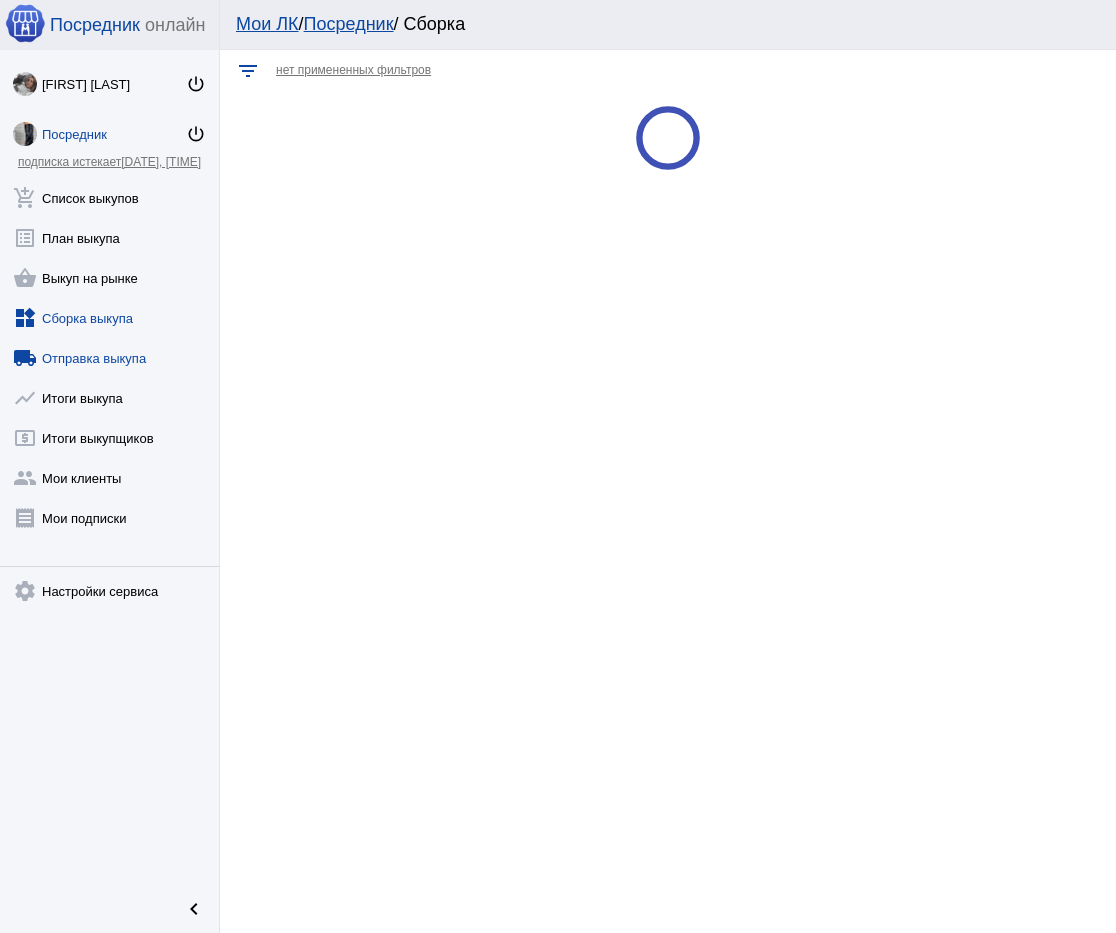 click on "local_shipping  Отправка выкупа" 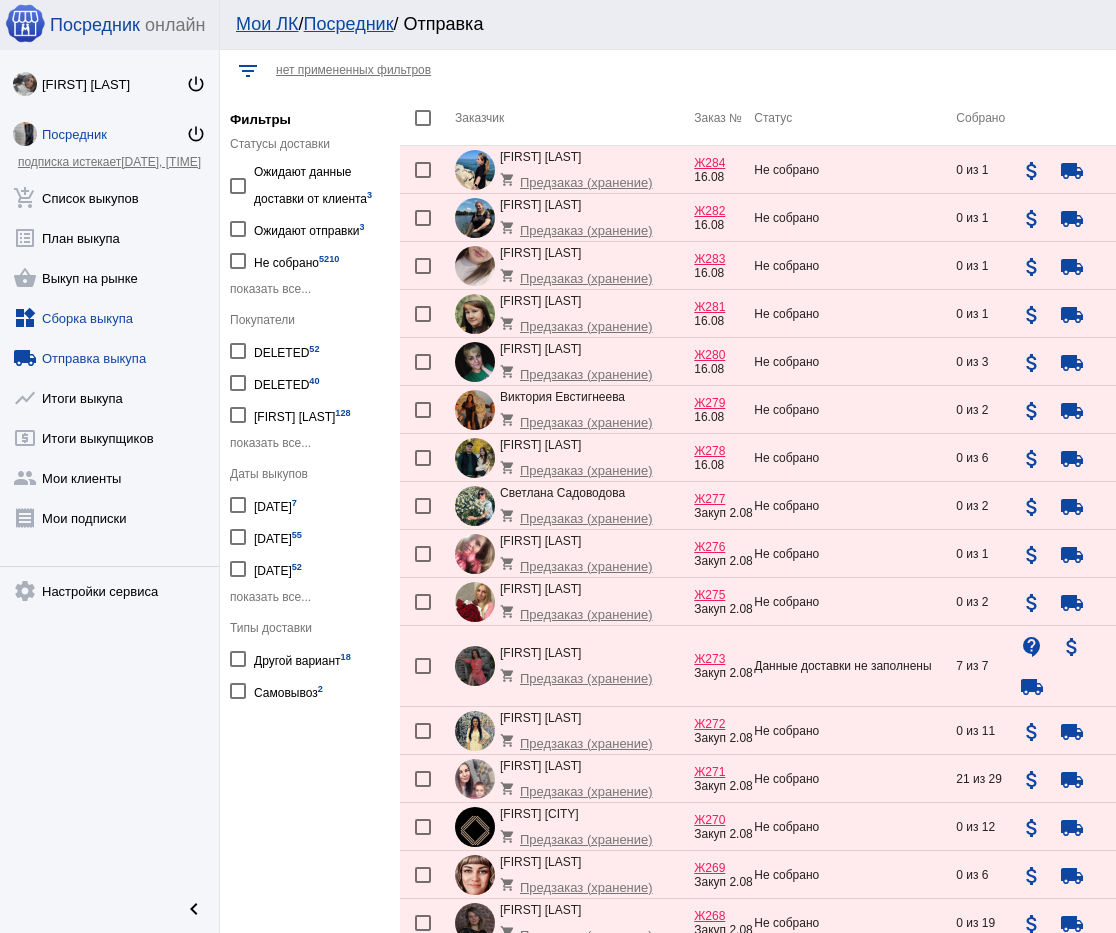 click on "widgets  Сборка выкупа" 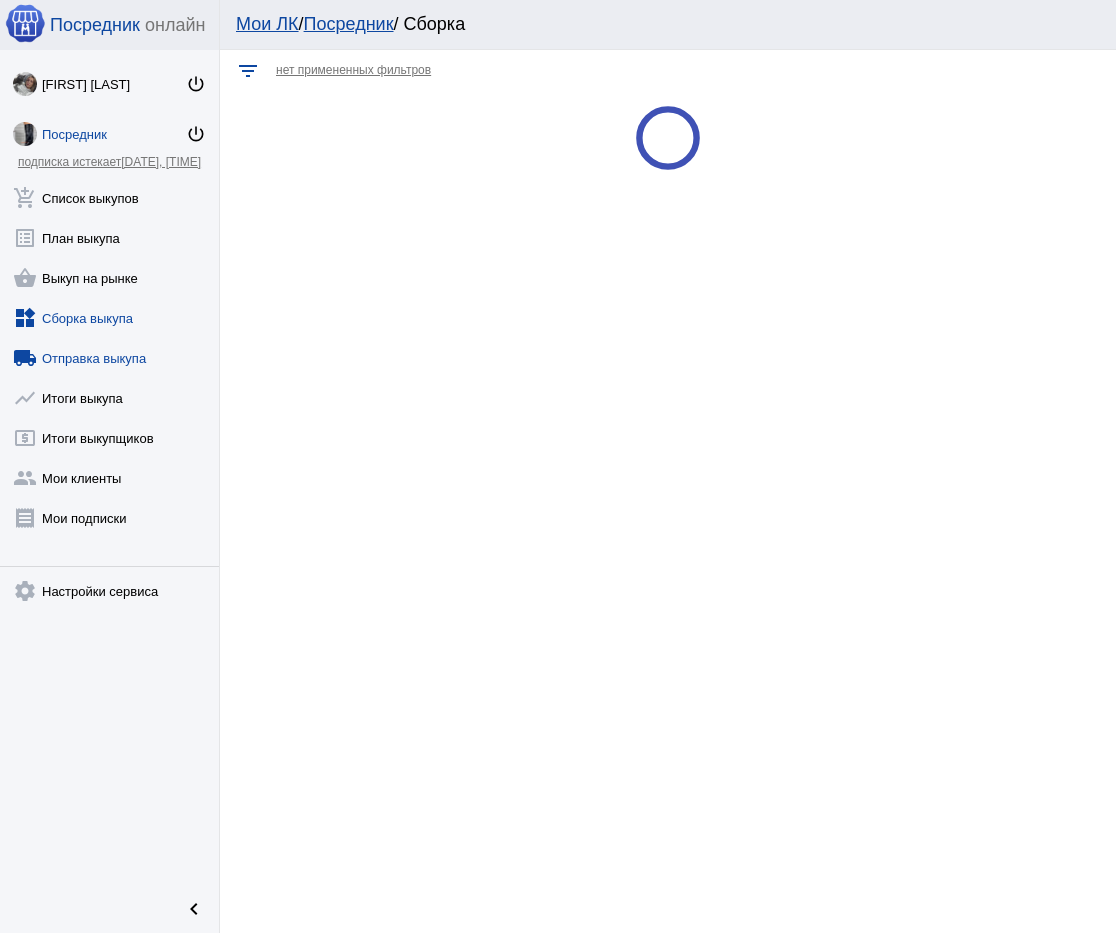 click on "local_shipping  Отправка выкупа" 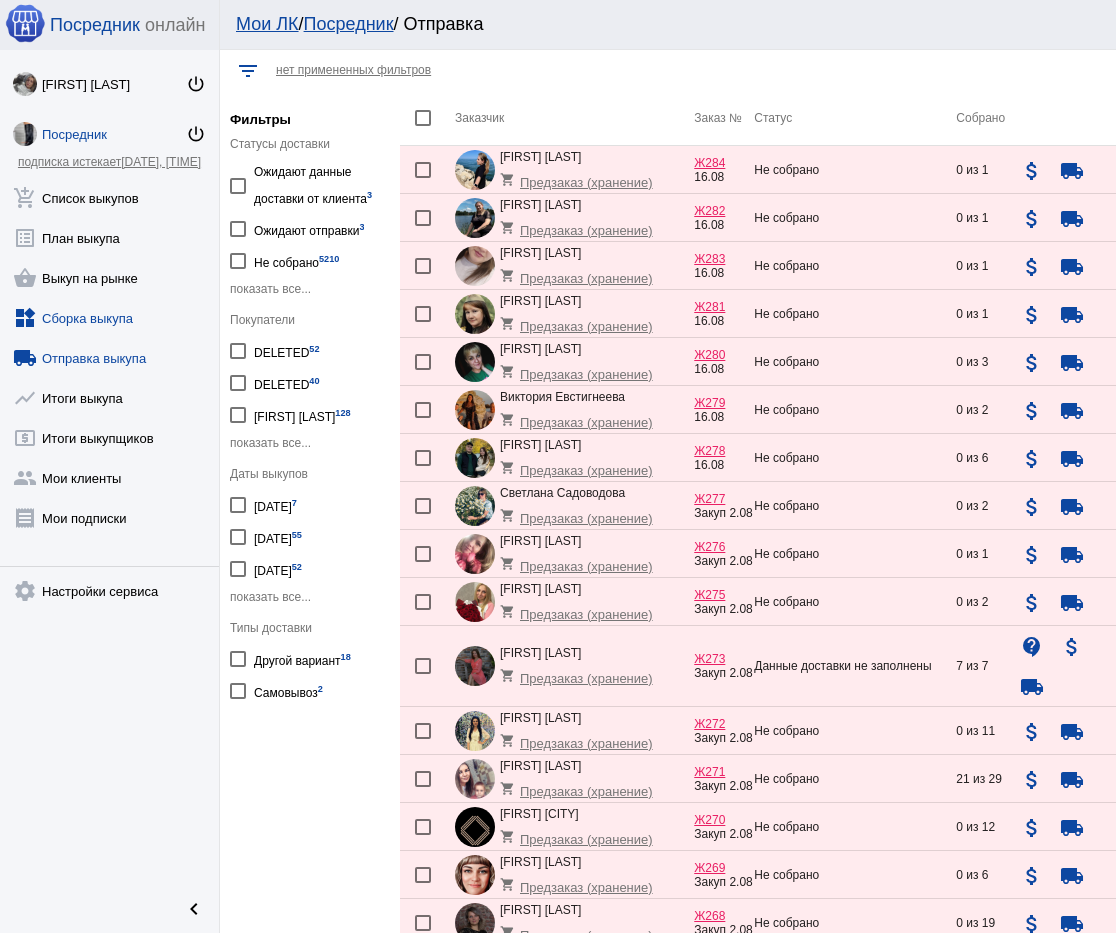 click on "widgets  Сборка выкупа" 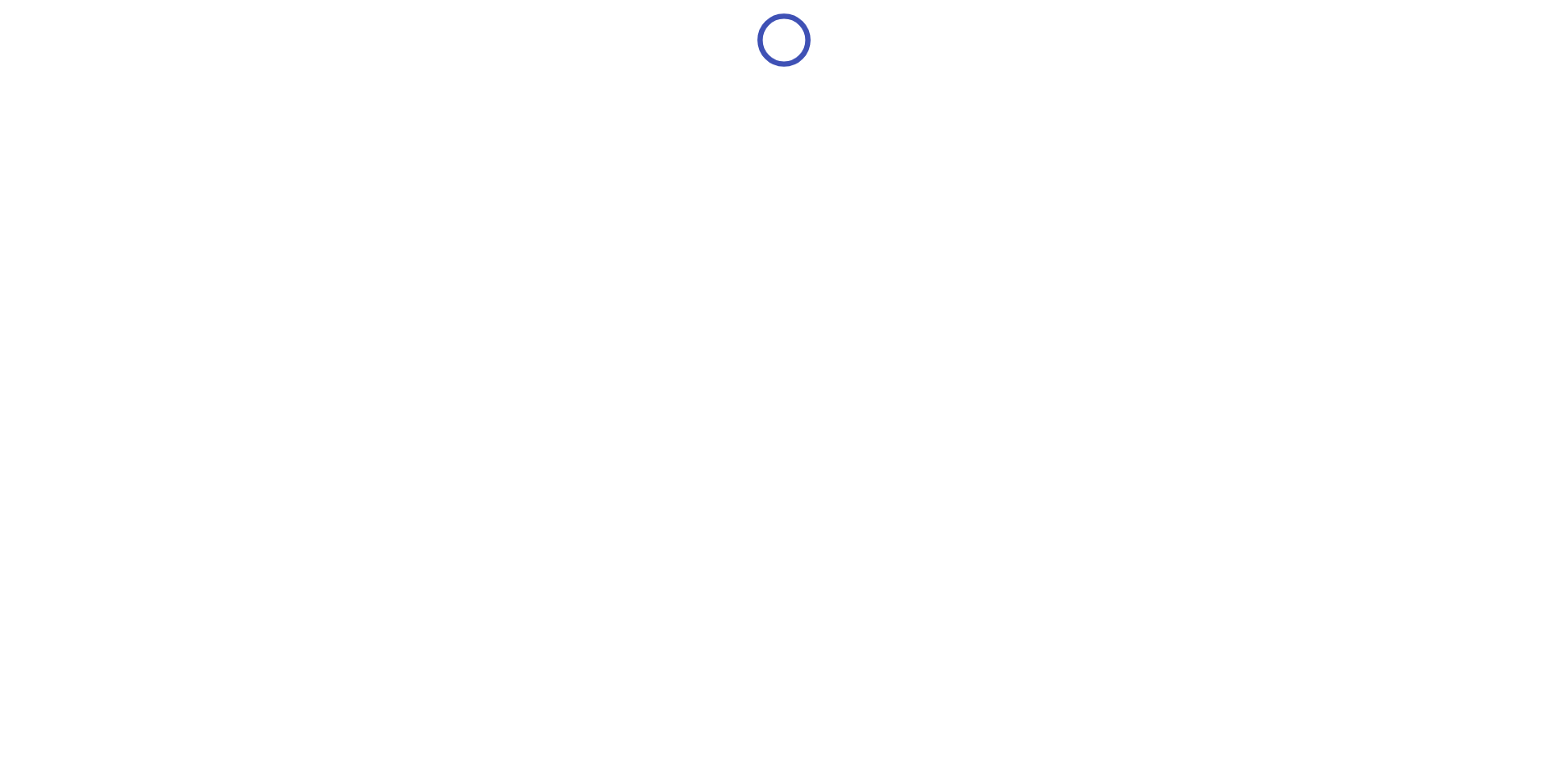 scroll, scrollTop: 0, scrollLeft: 0, axis: both 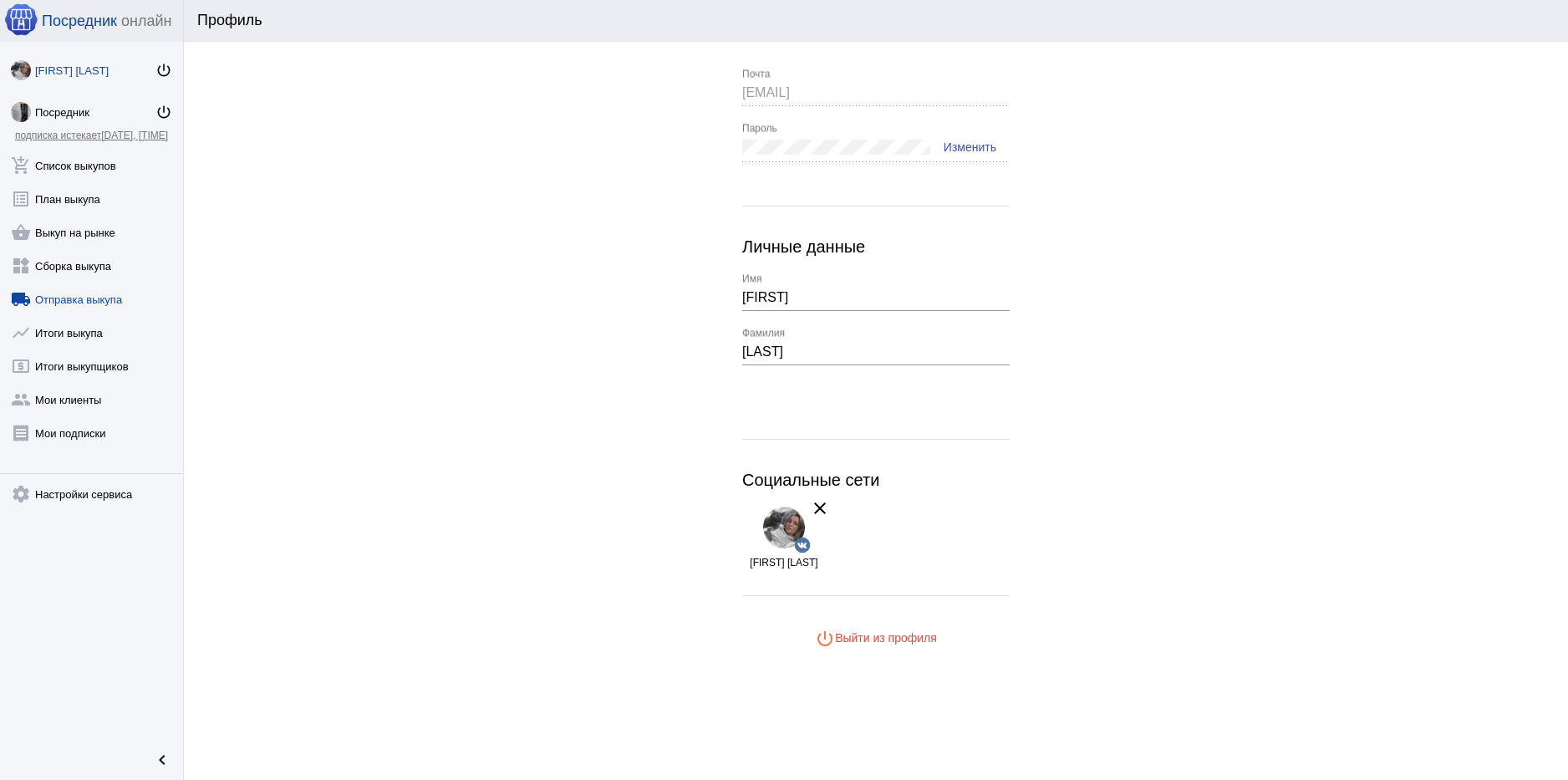 click on "local_shipping  Отправка выкупа" 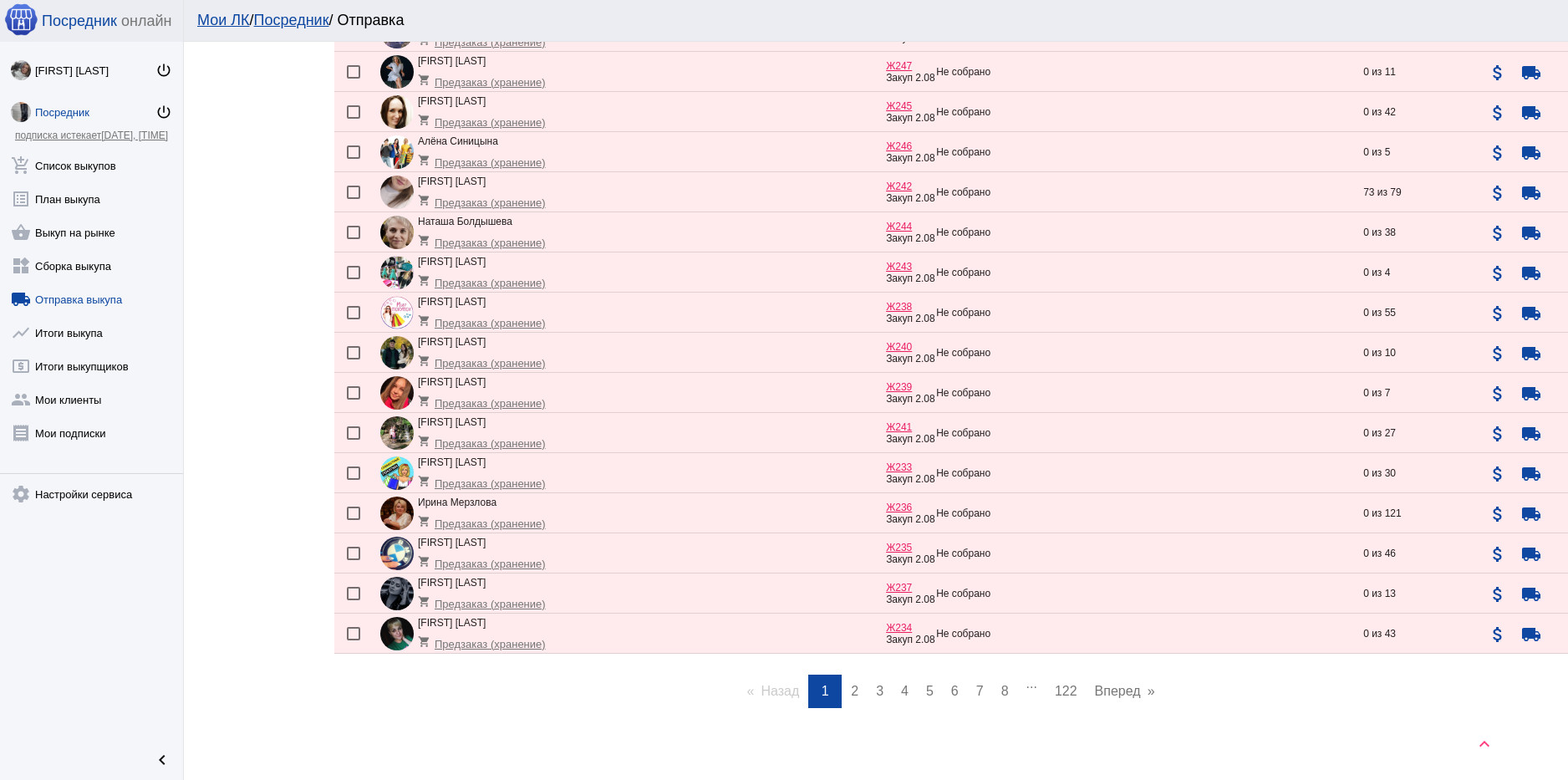 scroll, scrollTop: 1503, scrollLeft: 0, axis: vertical 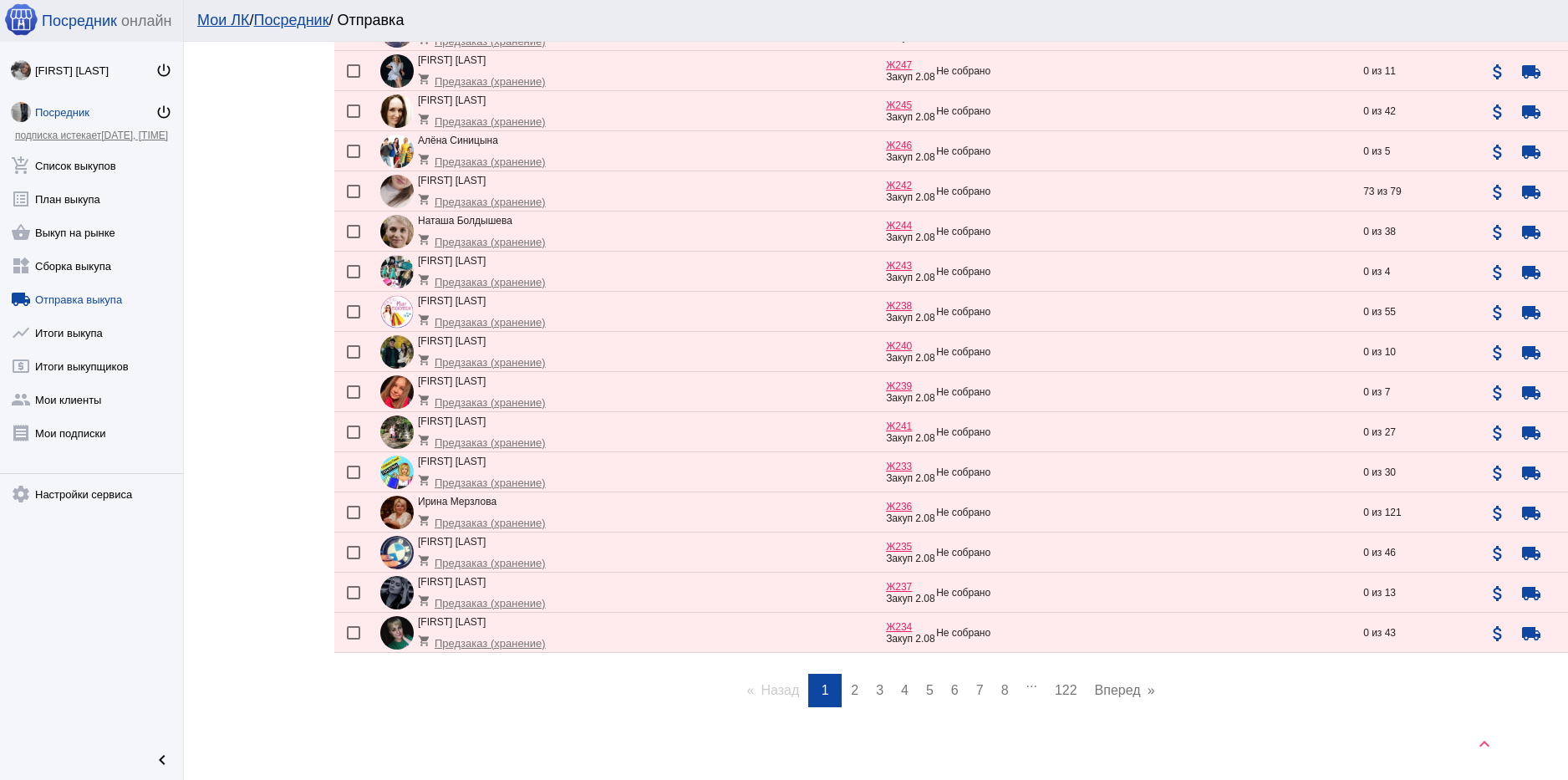 click on "8" at bounding box center (1005, 690) 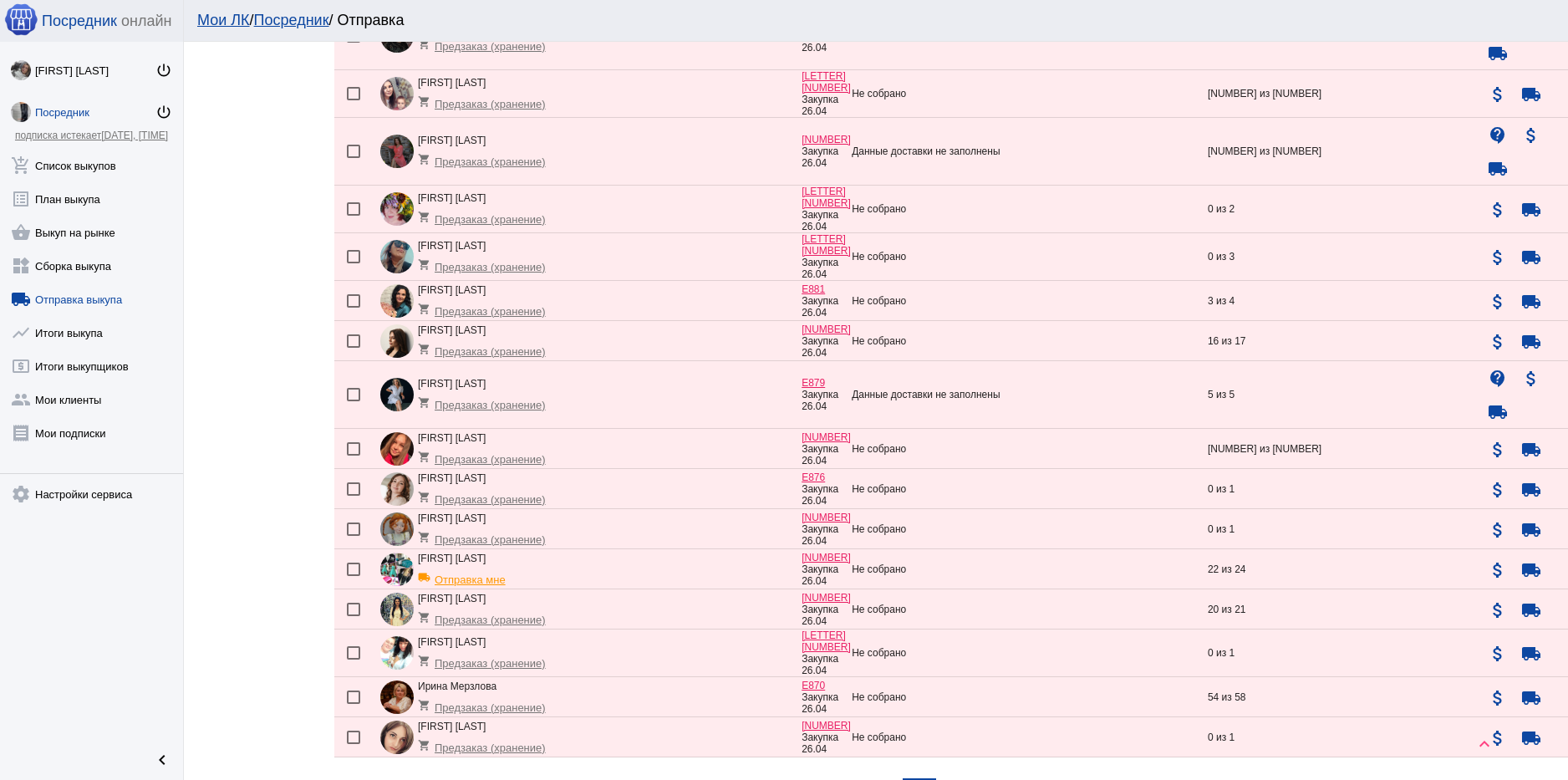 scroll, scrollTop: 1586, scrollLeft: 0, axis: vertical 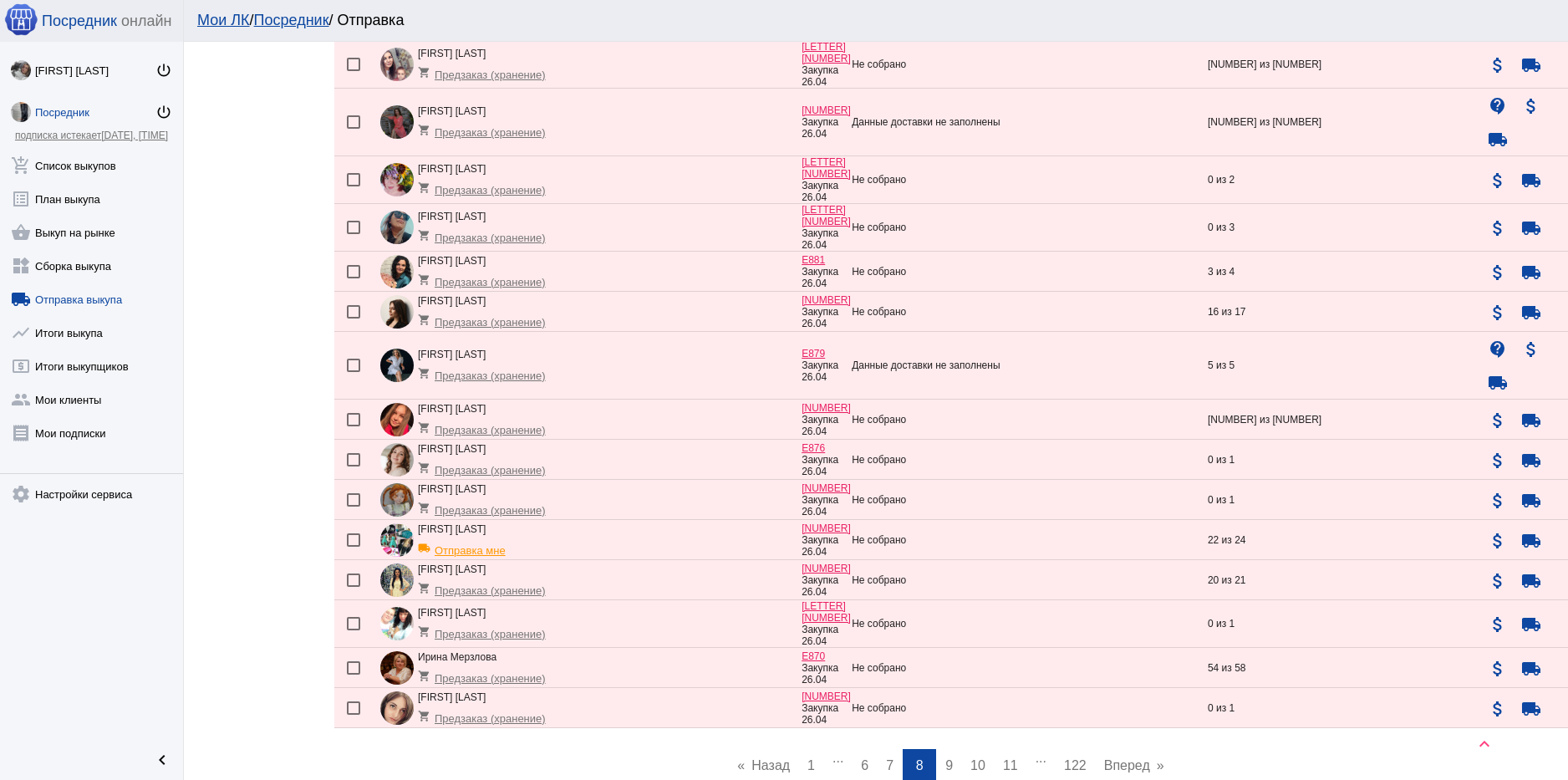 click on "11" at bounding box center (1011, 765) 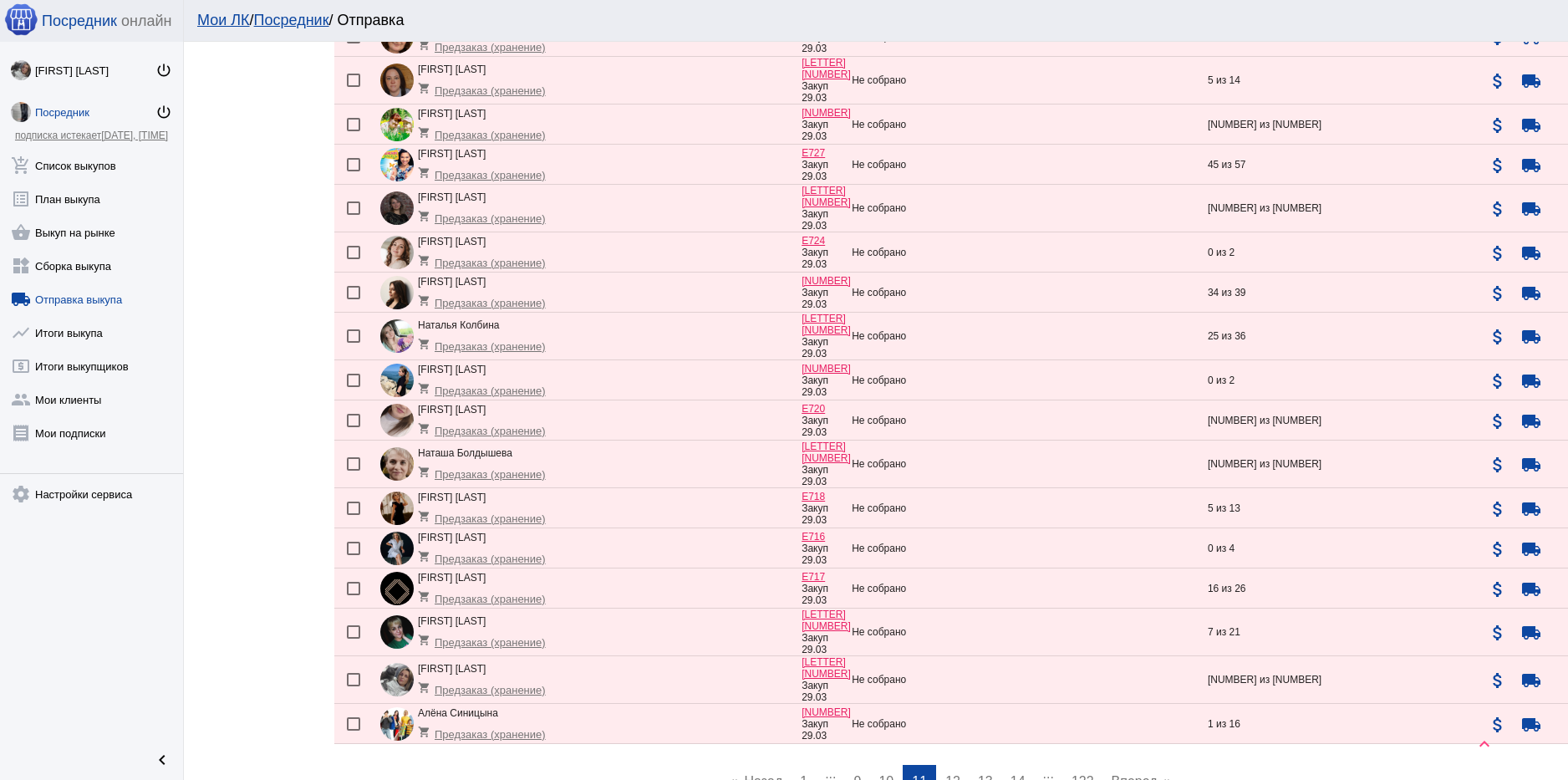 scroll, scrollTop: 1586, scrollLeft: 0, axis: vertical 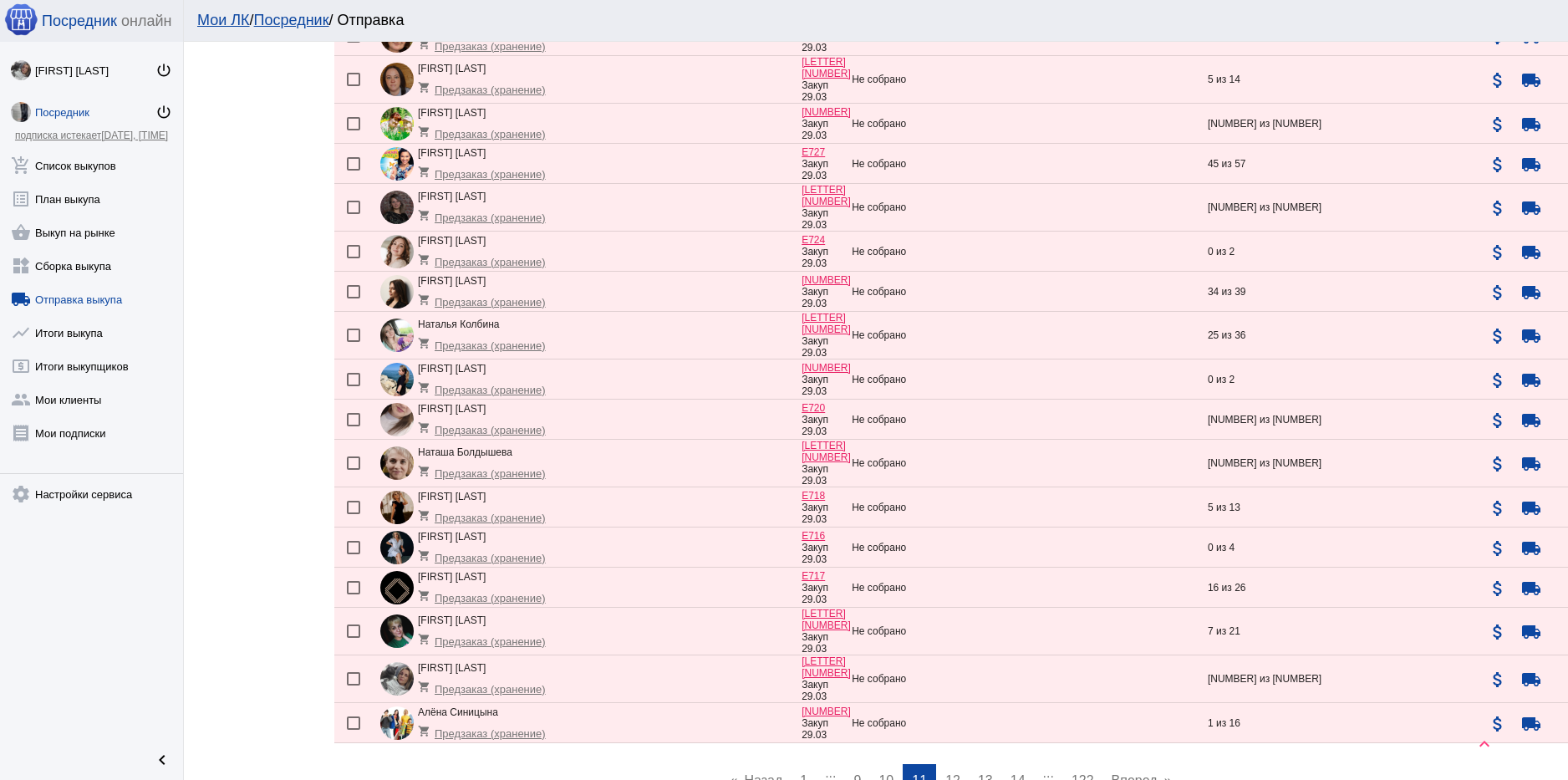click on "14" at bounding box center [1018, 780] 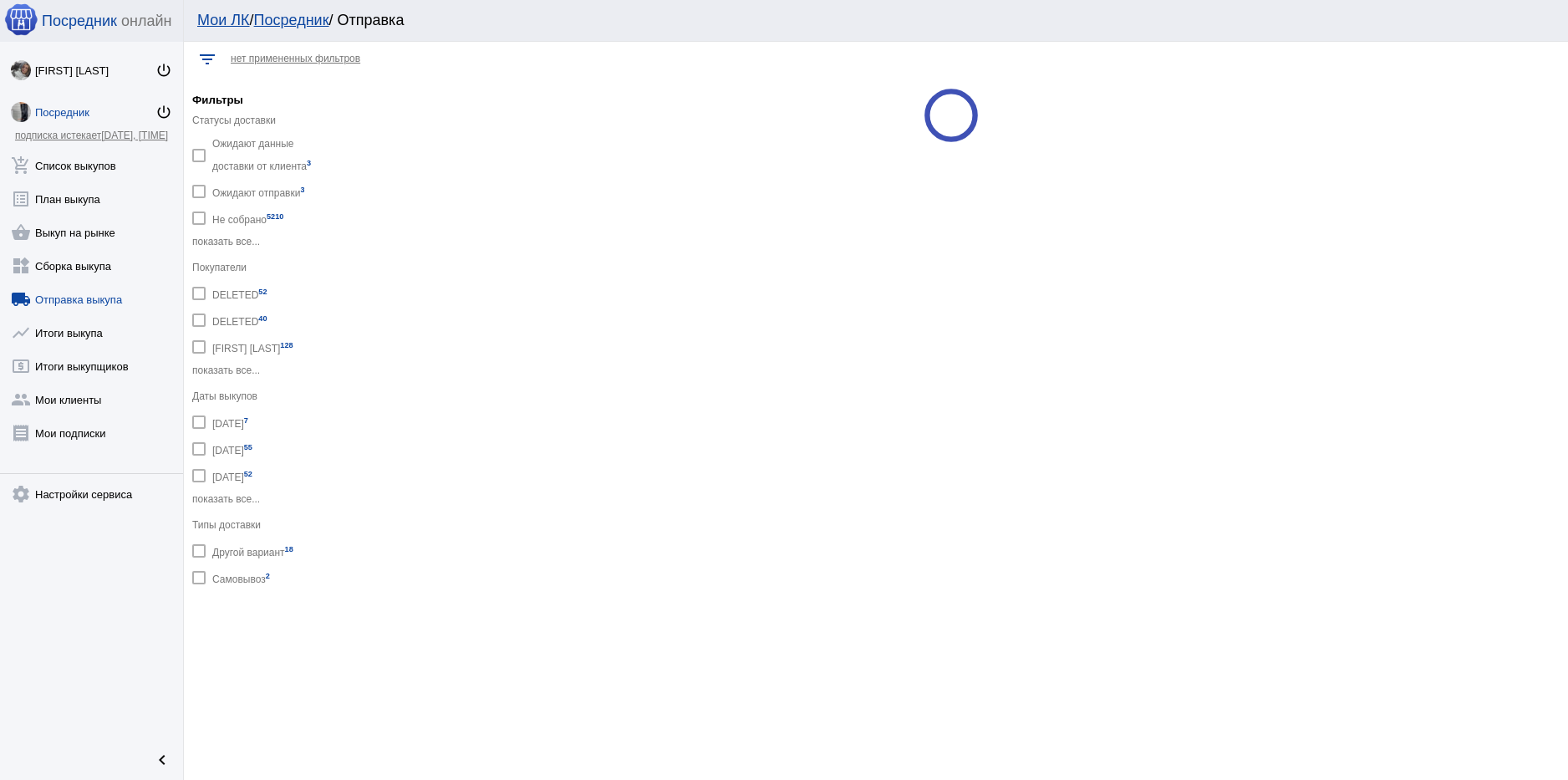 scroll, scrollTop: 0, scrollLeft: 0, axis: both 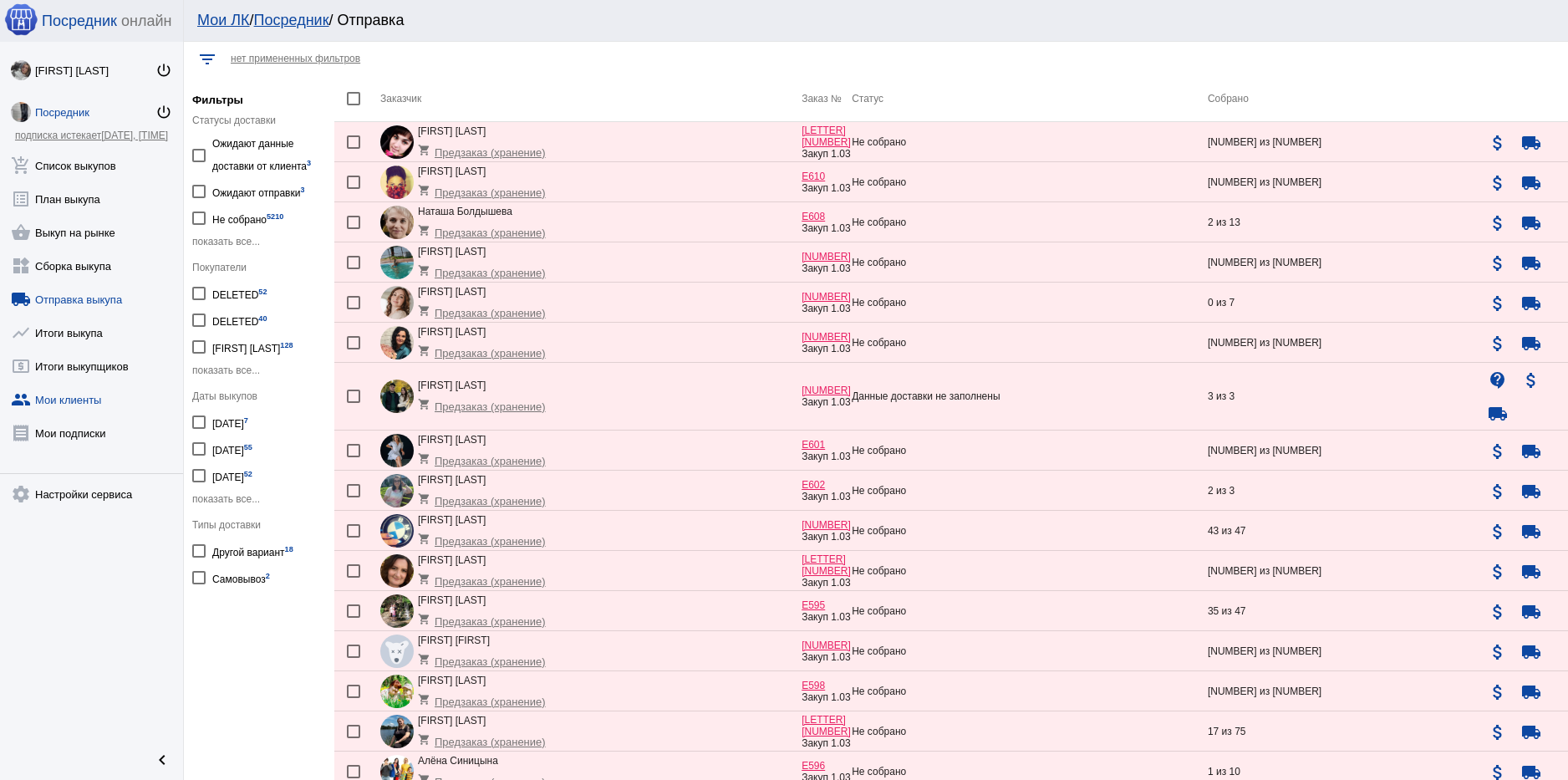 click on "group  Мои клиенты" 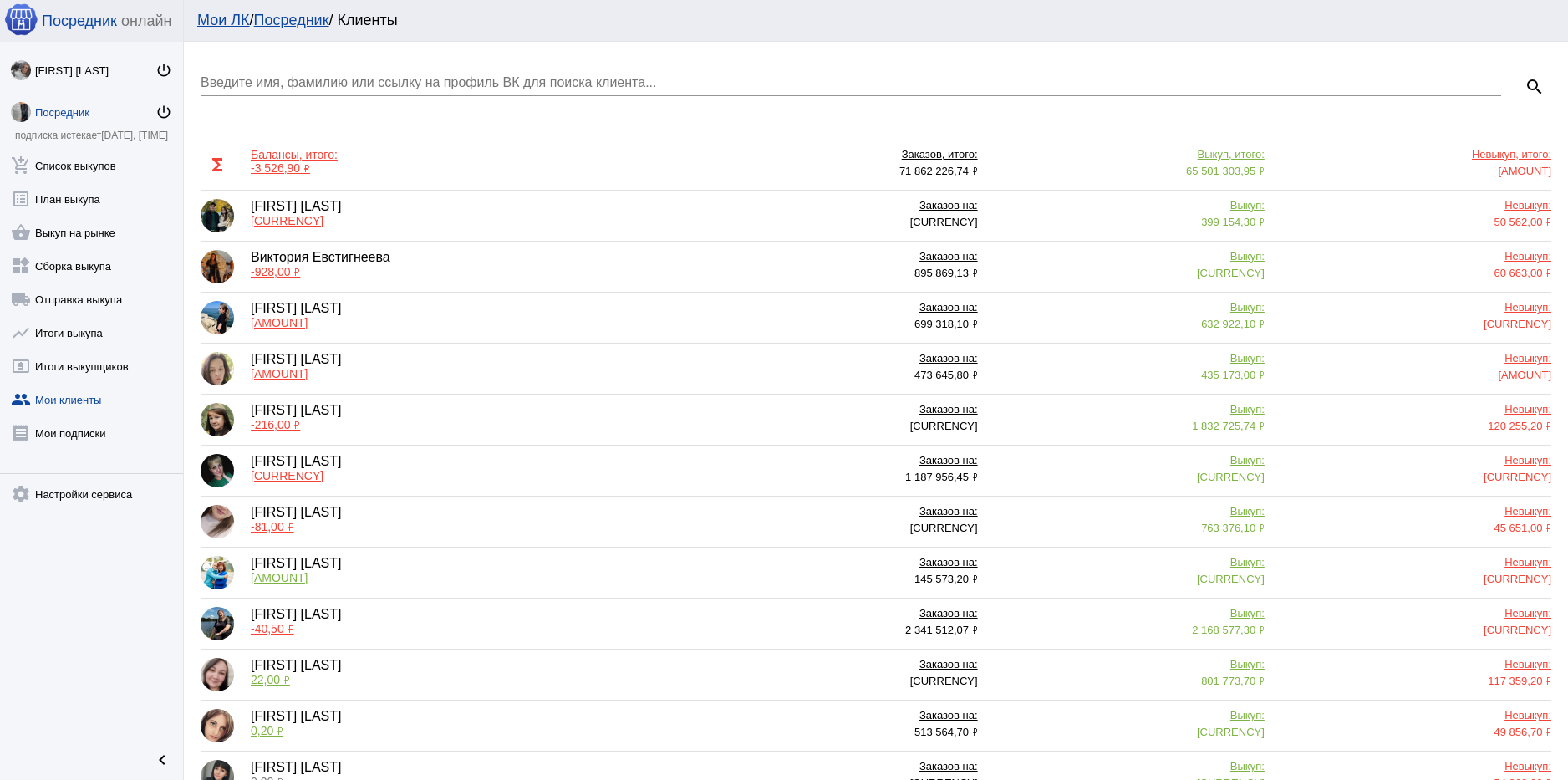 click on "[FIRST] [LAST]  [CURRENCY][AMOUNT]" 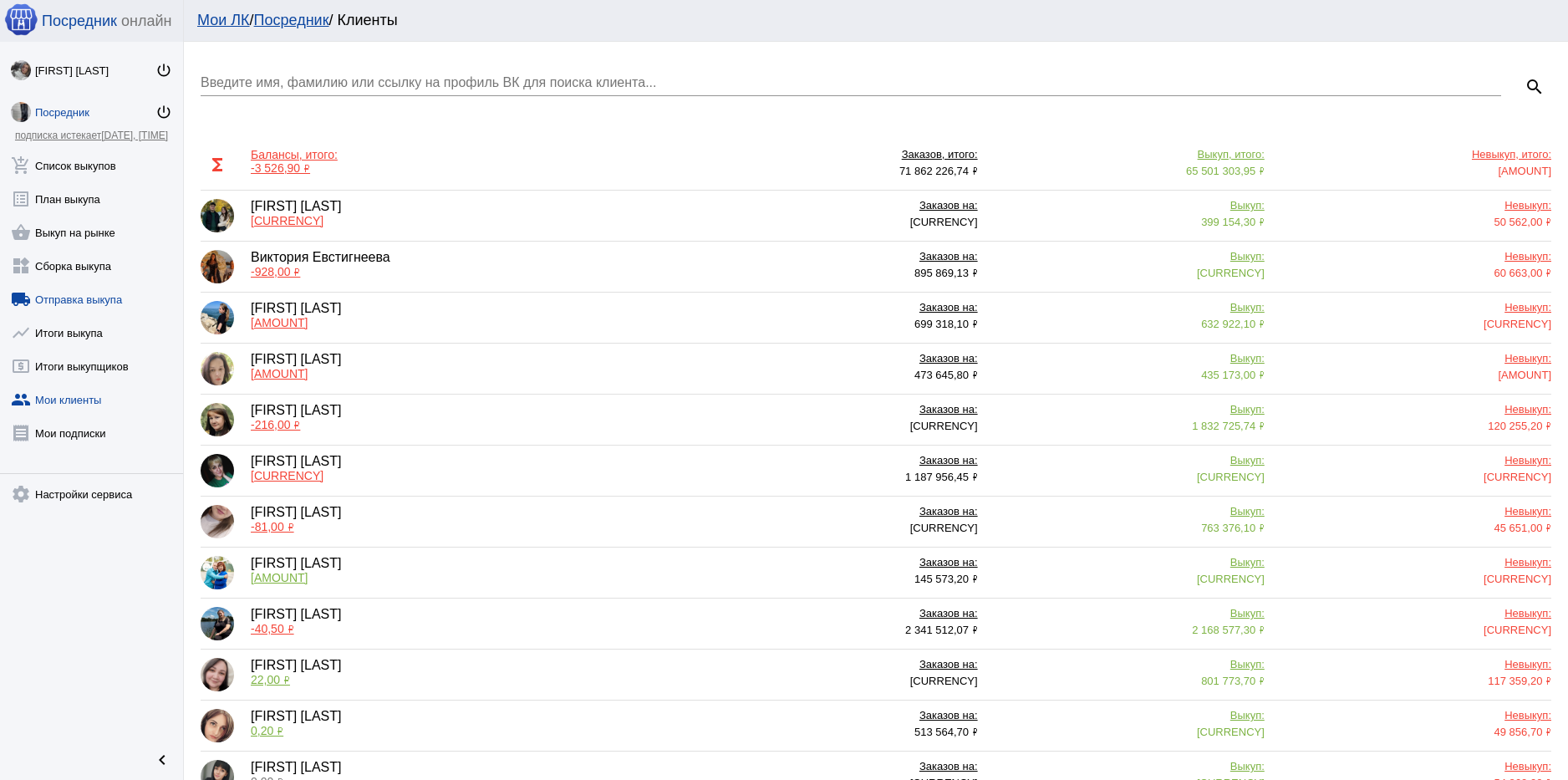 click on "local_shipping  Отправка выкупа" 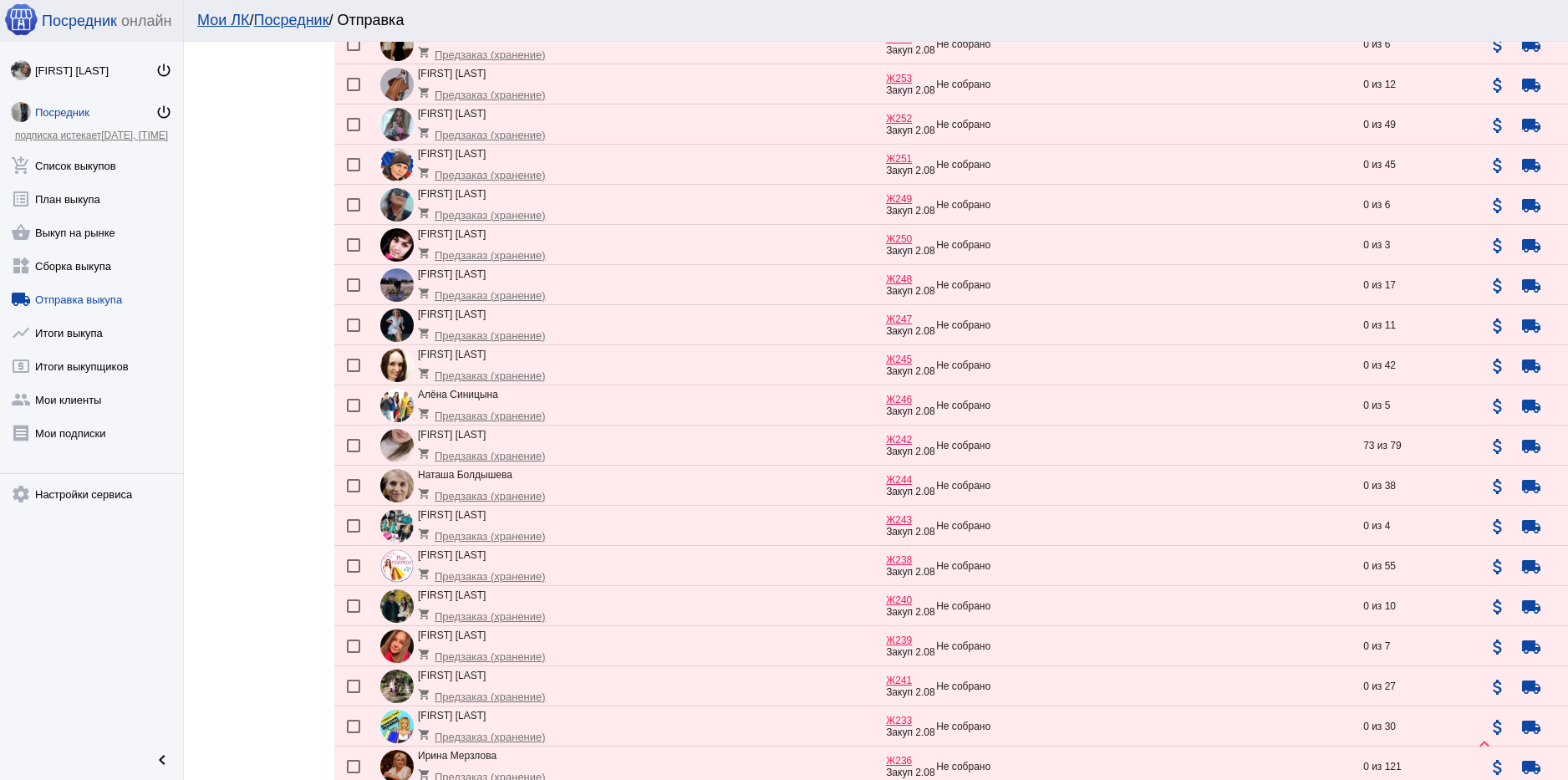 scroll, scrollTop: 1254, scrollLeft: 0, axis: vertical 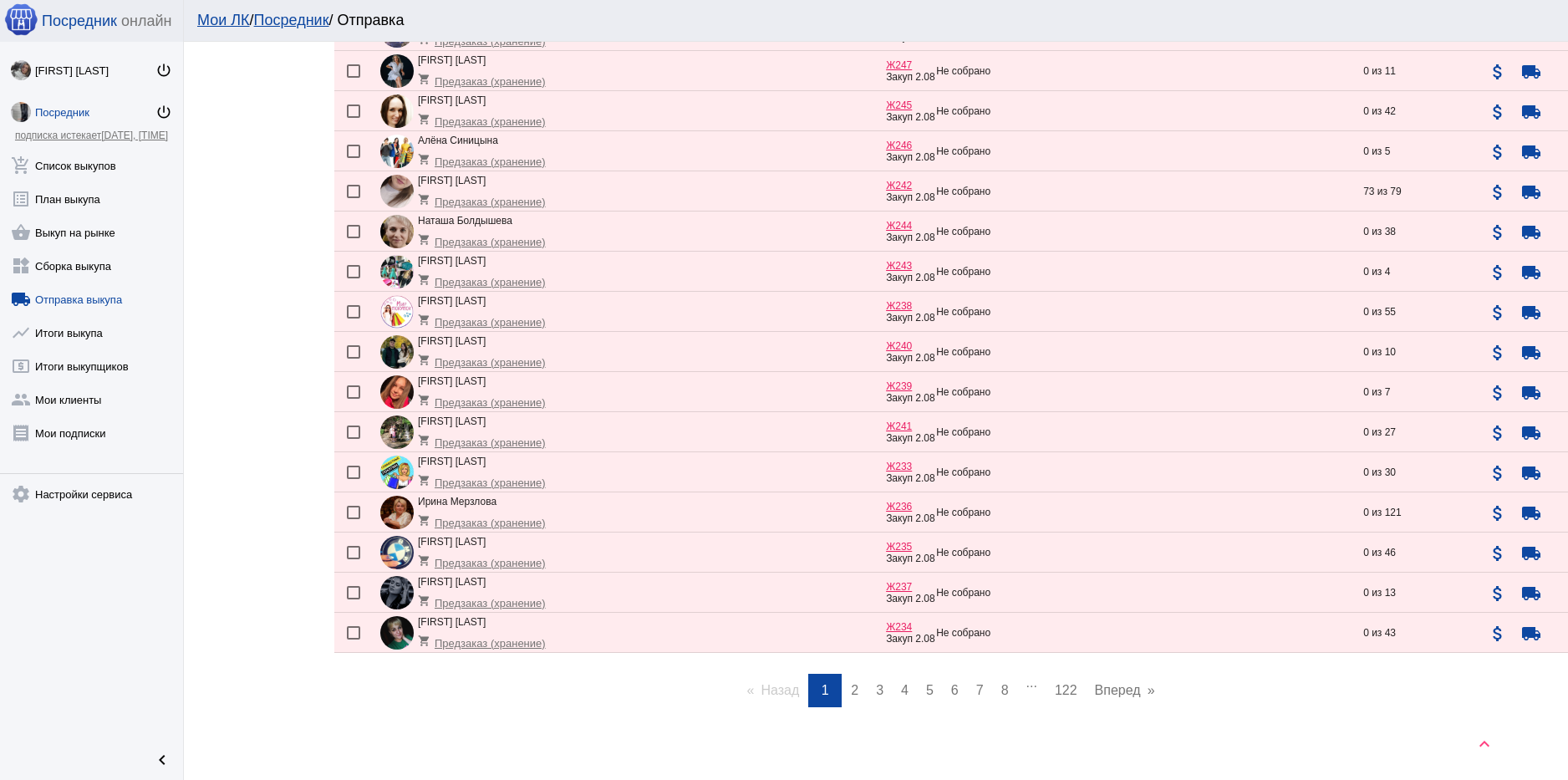 click on "122" at bounding box center [1066, 690] 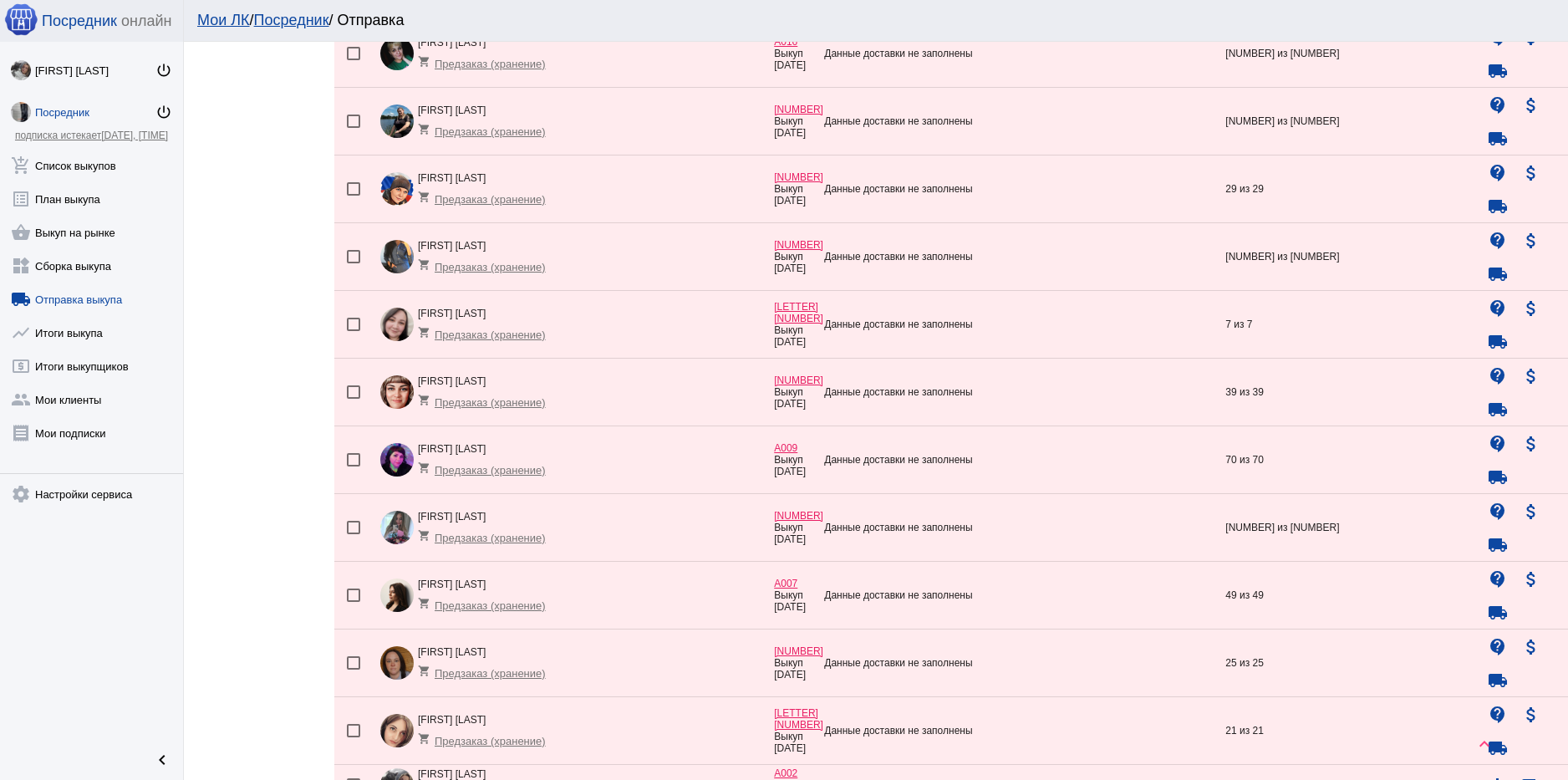 scroll, scrollTop: 1591, scrollLeft: 0, axis: vertical 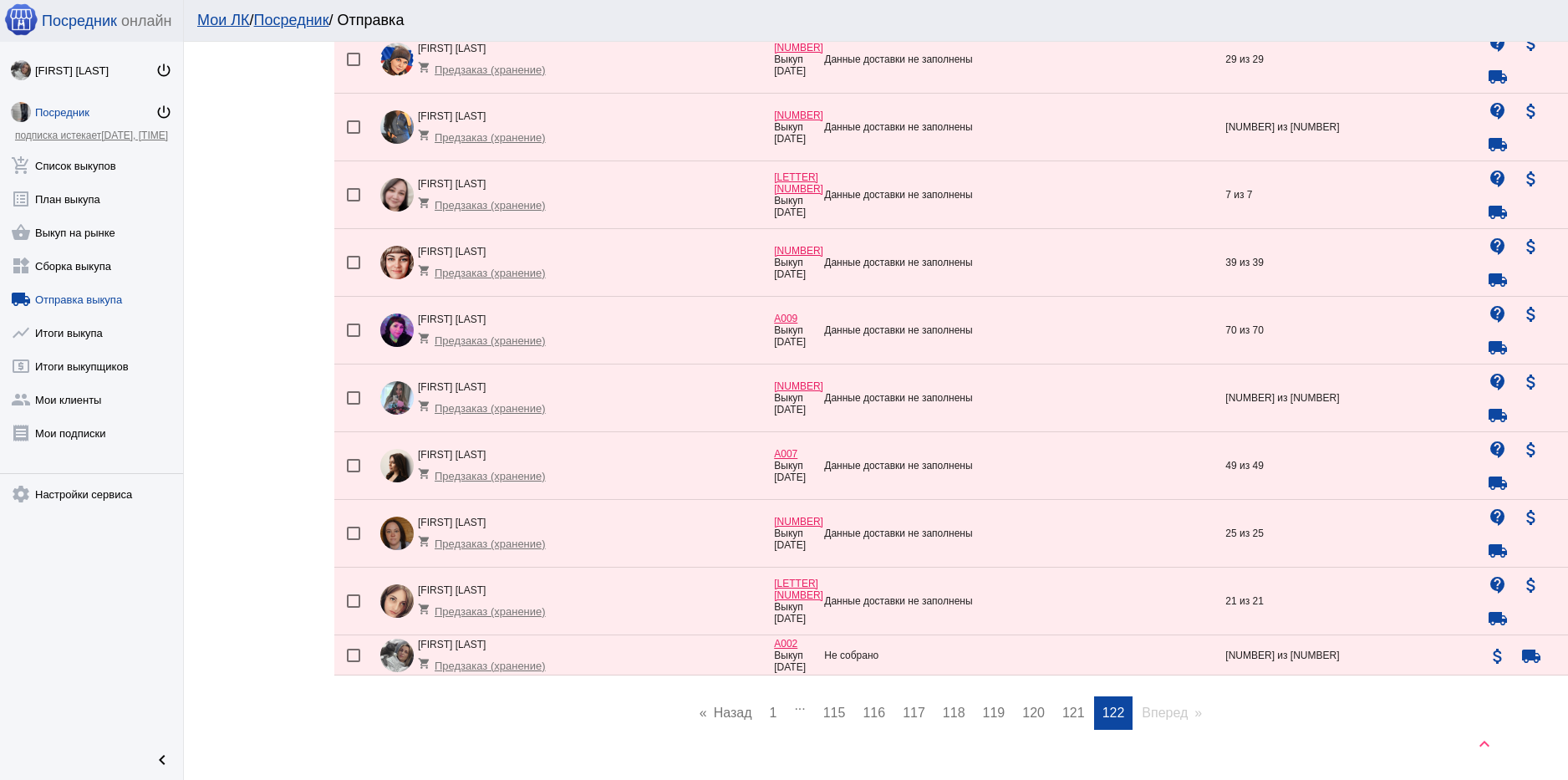 click on "А002" 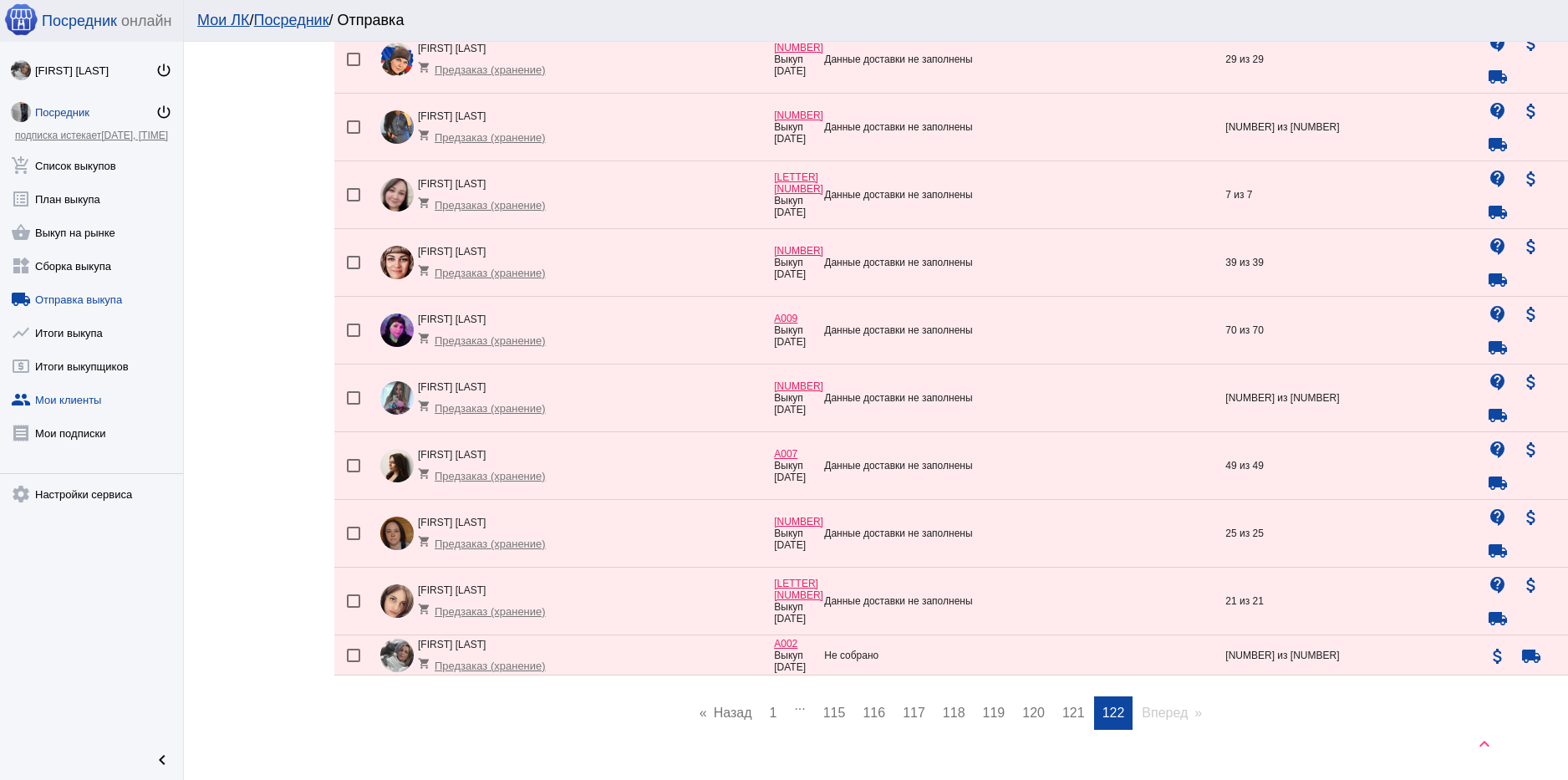 click on "group  Мои клиенты" 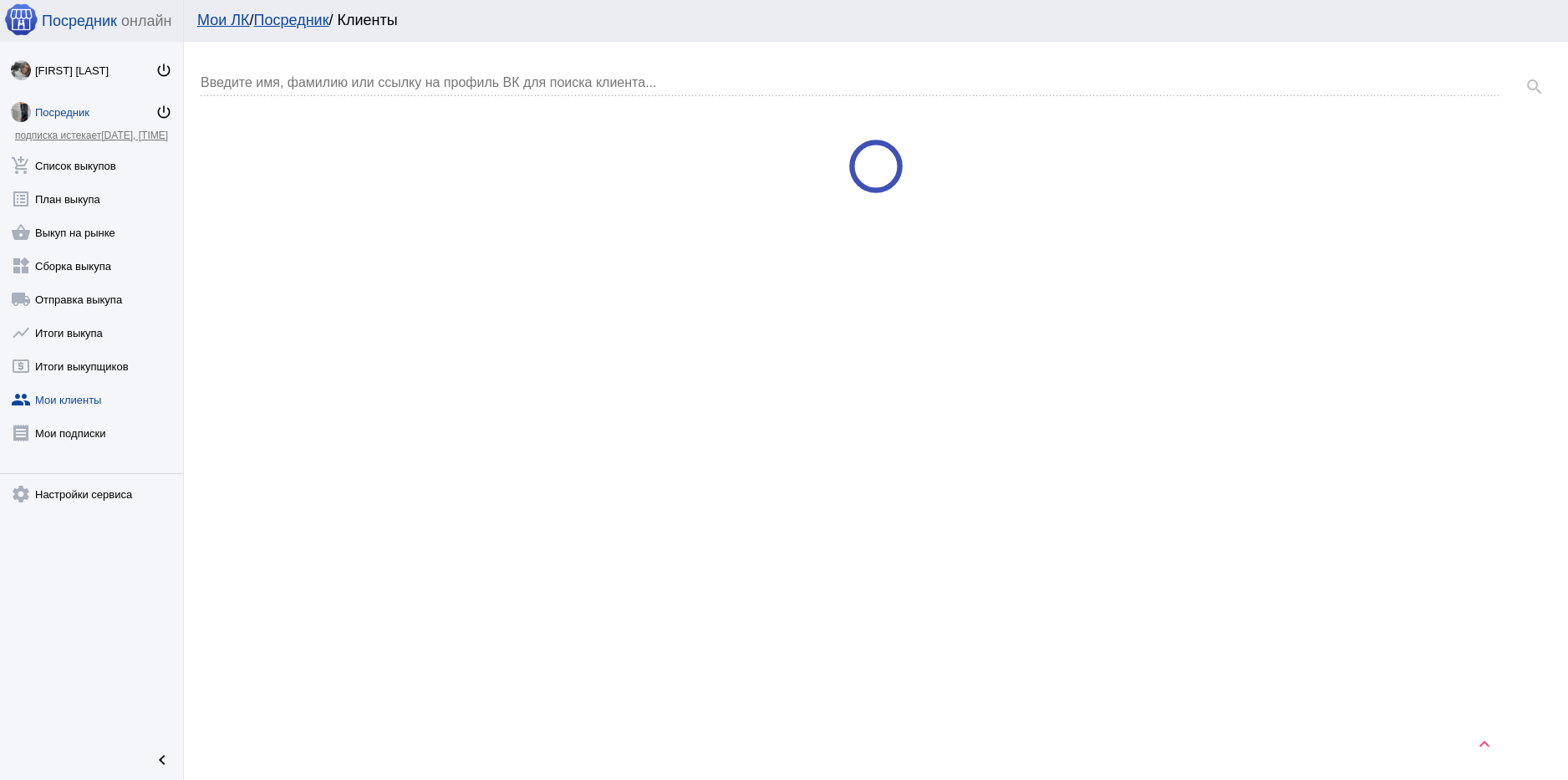 scroll, scrollTop: 0, scrollLeft: 0, axis: both 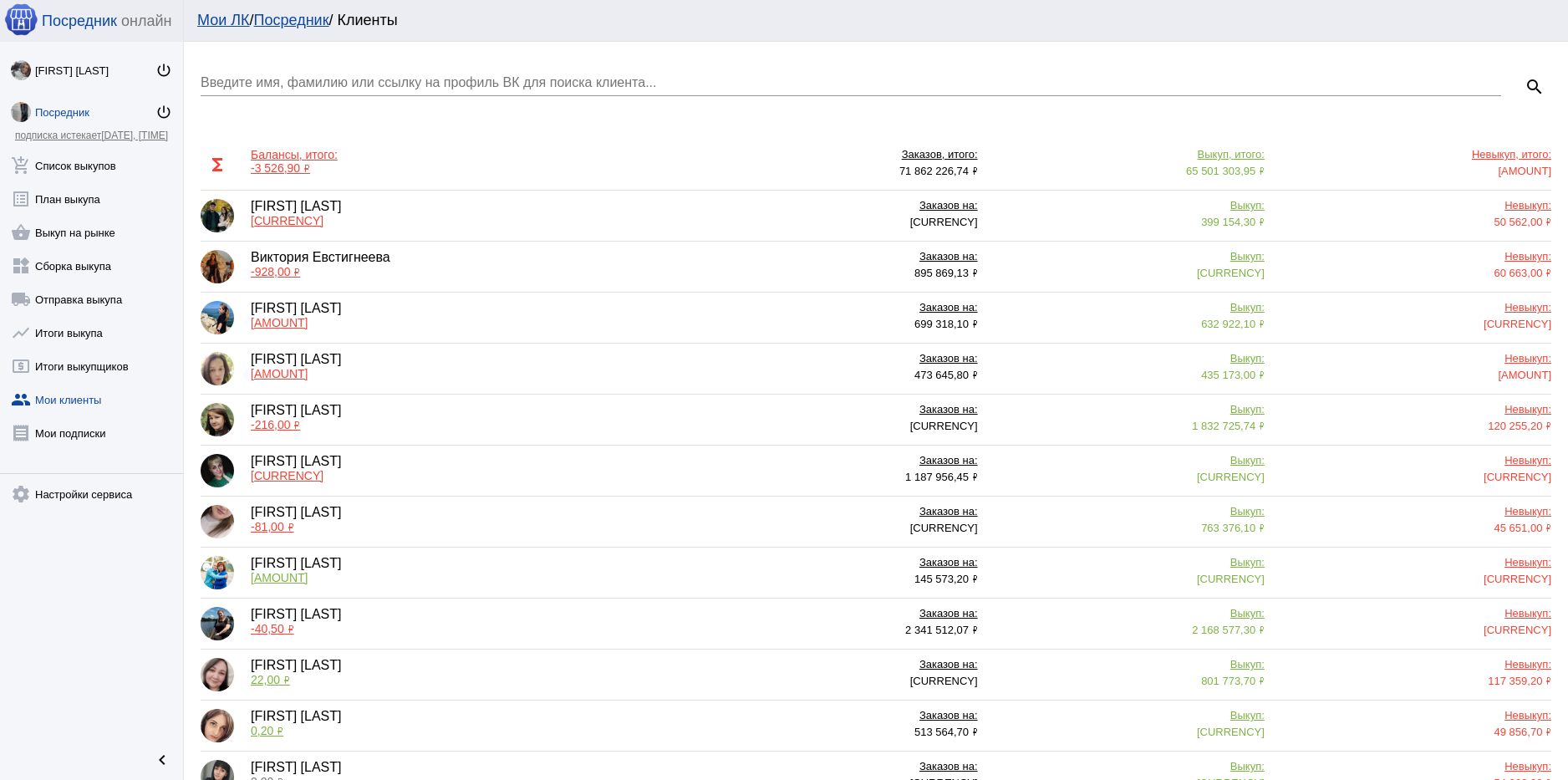 click on "[FIRST] [LAST]  [CURRENCY][AMOUNT]" 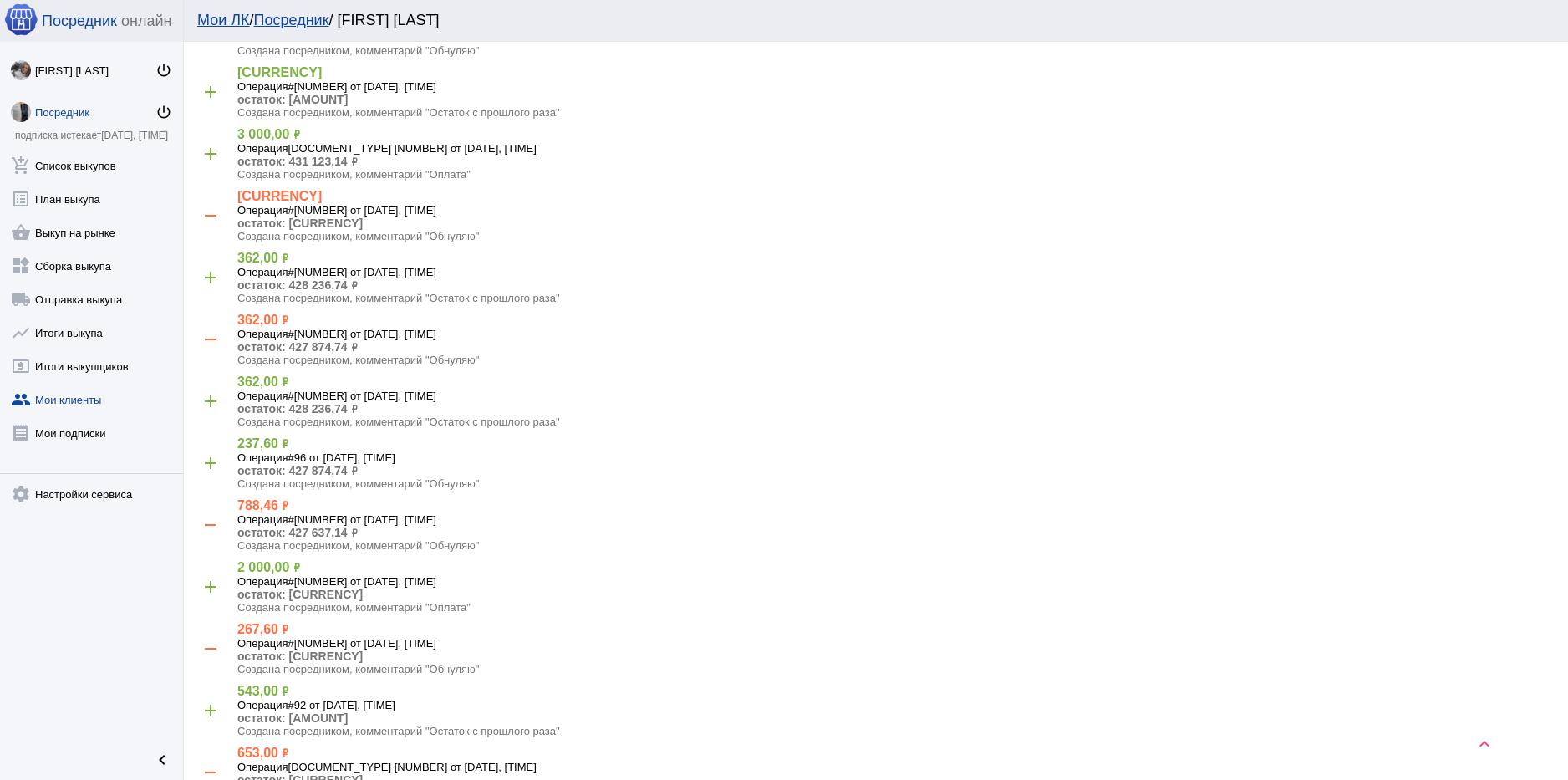 scroll, scrollTop: 0, scrollLeft: 0, axis: both 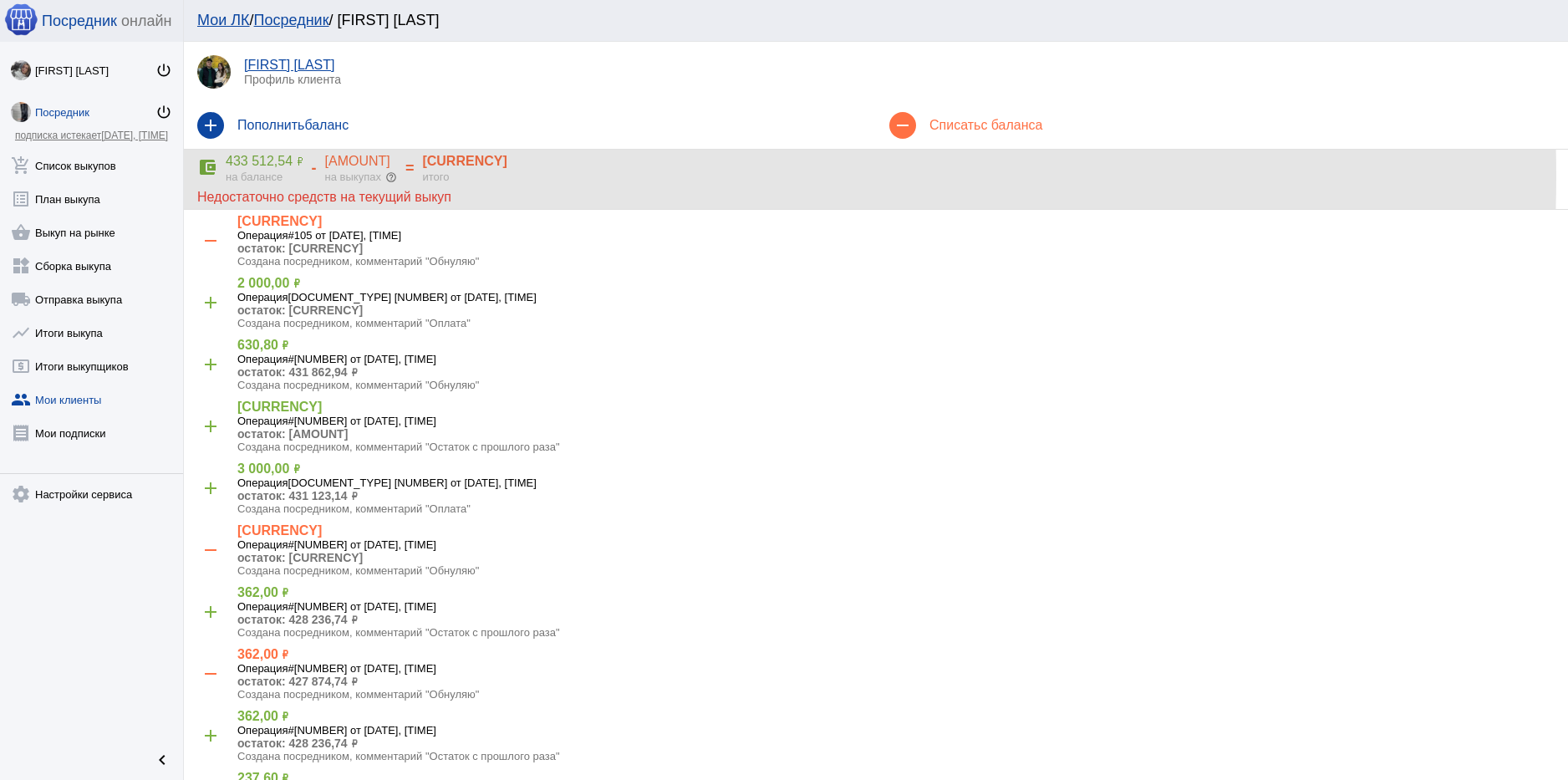 click on "на выкупах  help_outline" 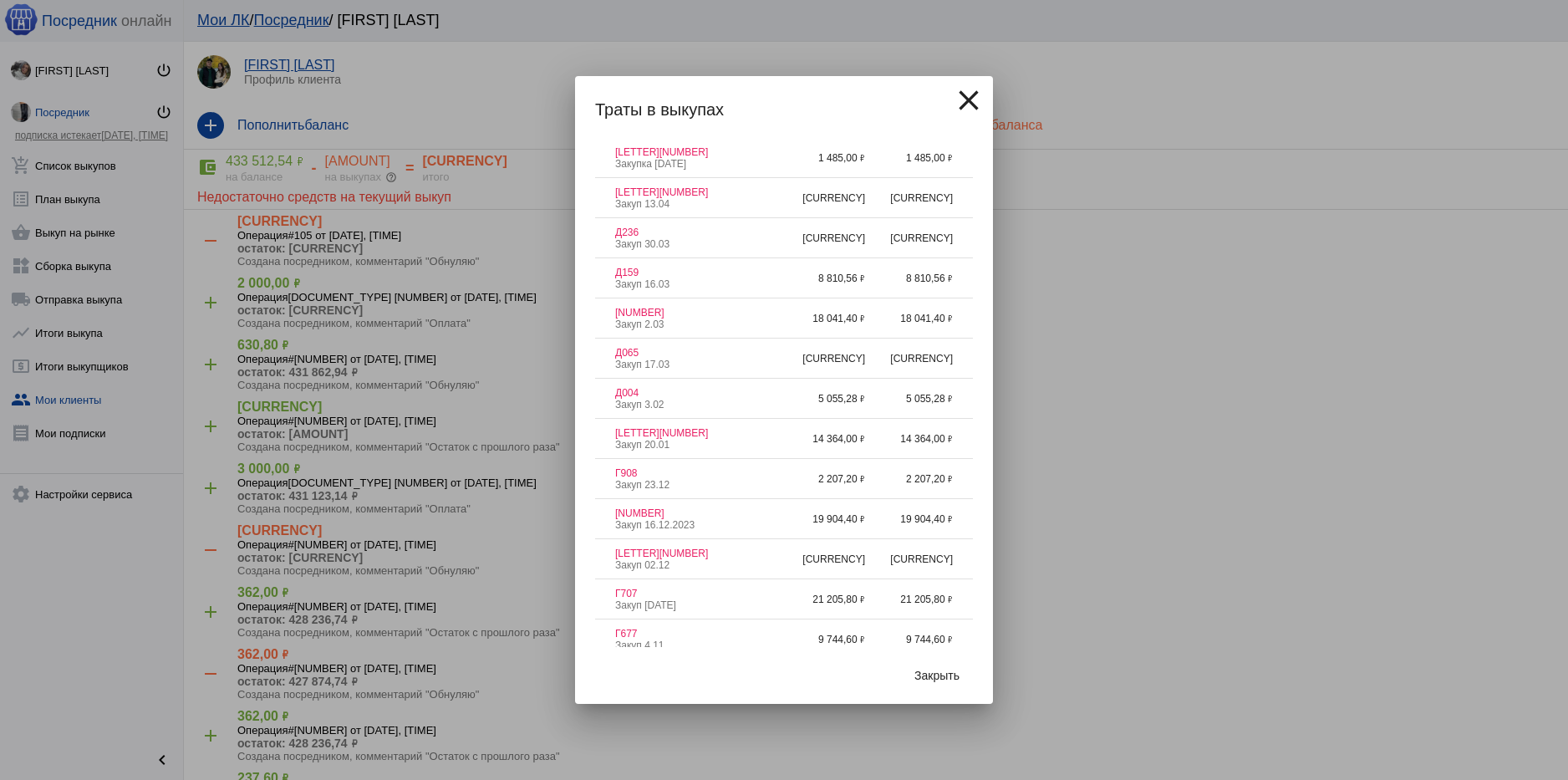 scroll, scrollTop: 1425, scrollLeft: 0, axis: vertical 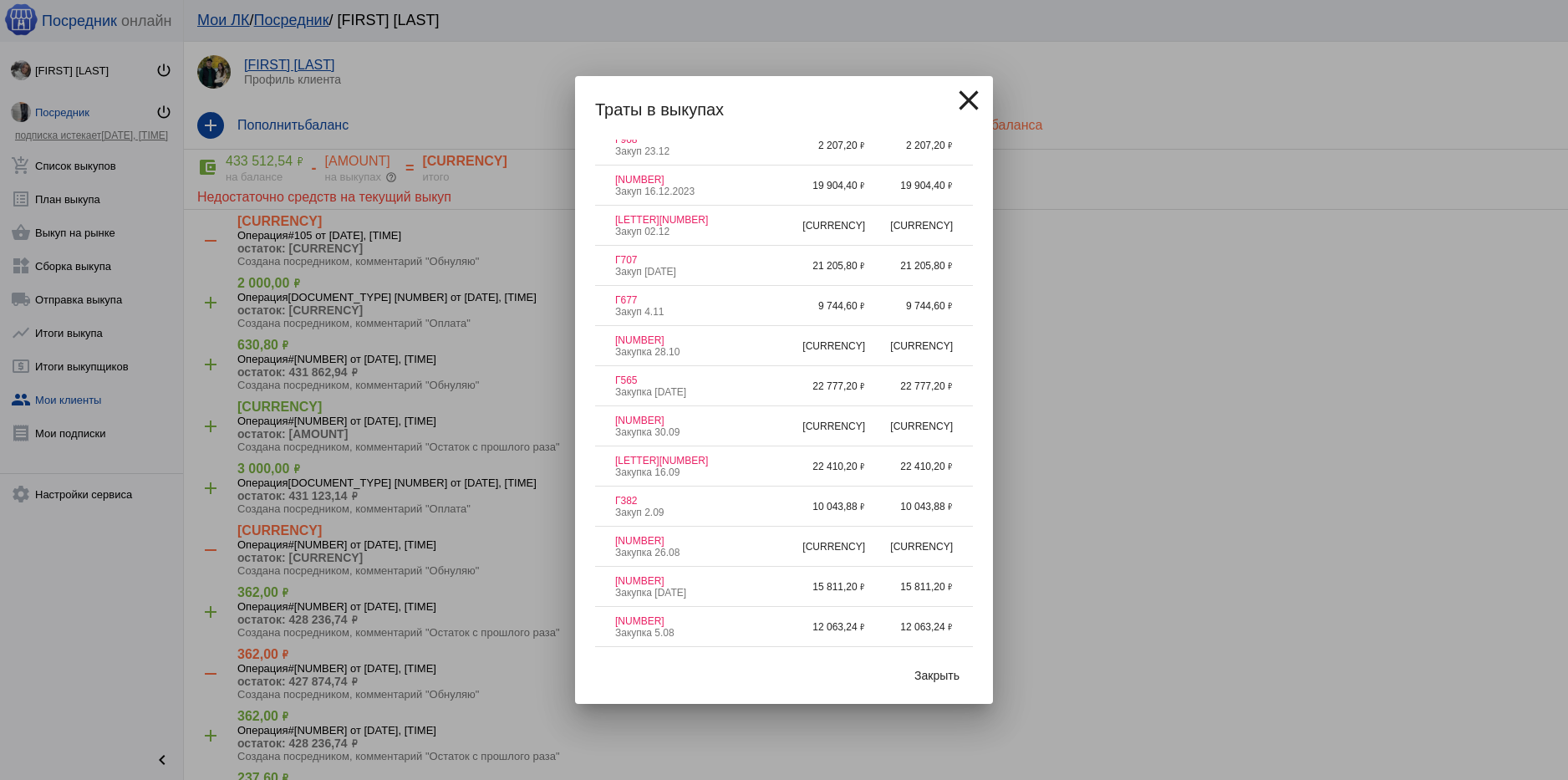 click on "close" at bounding box center (969, 100) 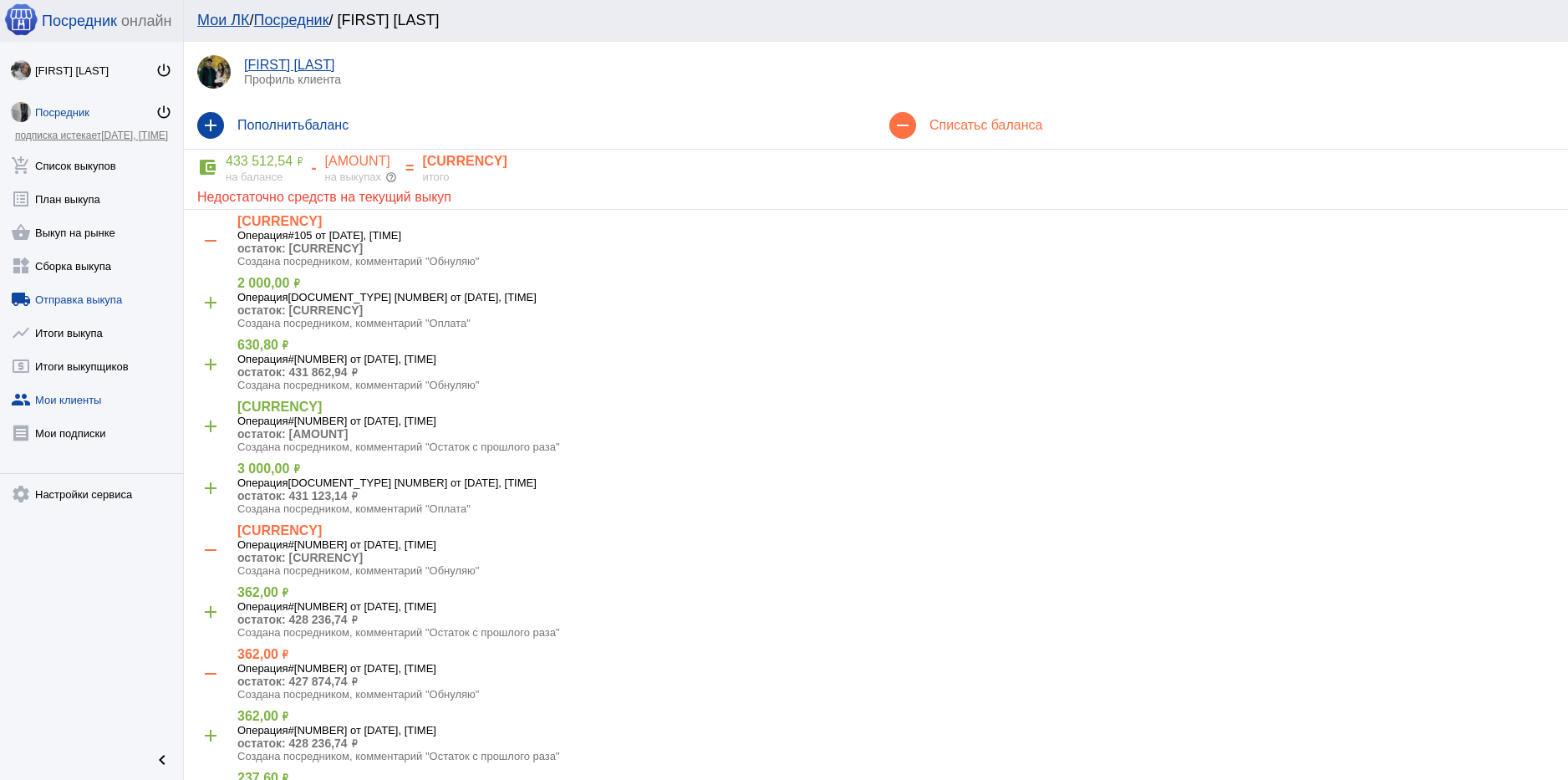 click on "local_shipping  Отправка выкупа" 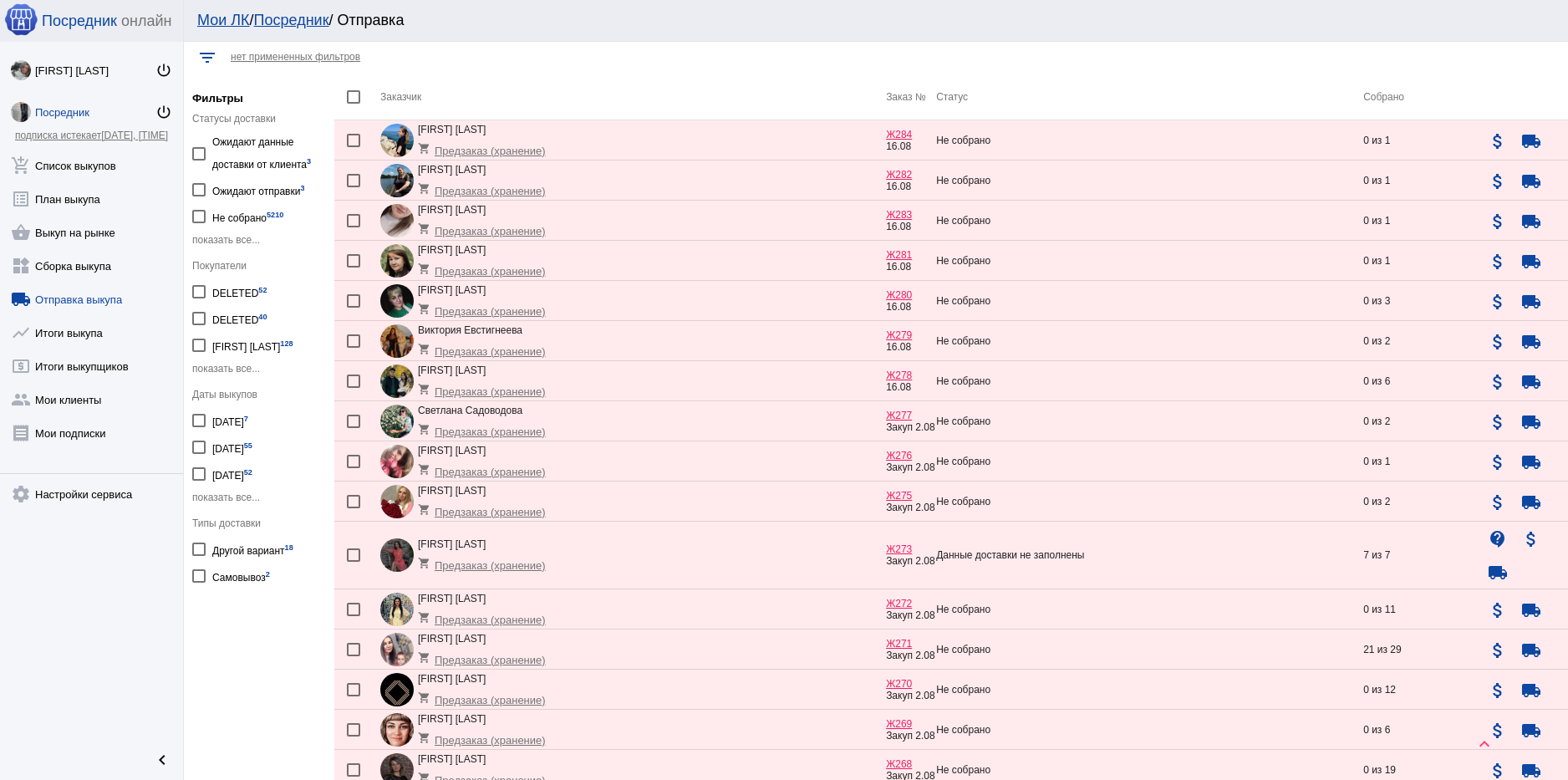 scroll, scrollTop: 0, scrollLeft: 0, axis: both 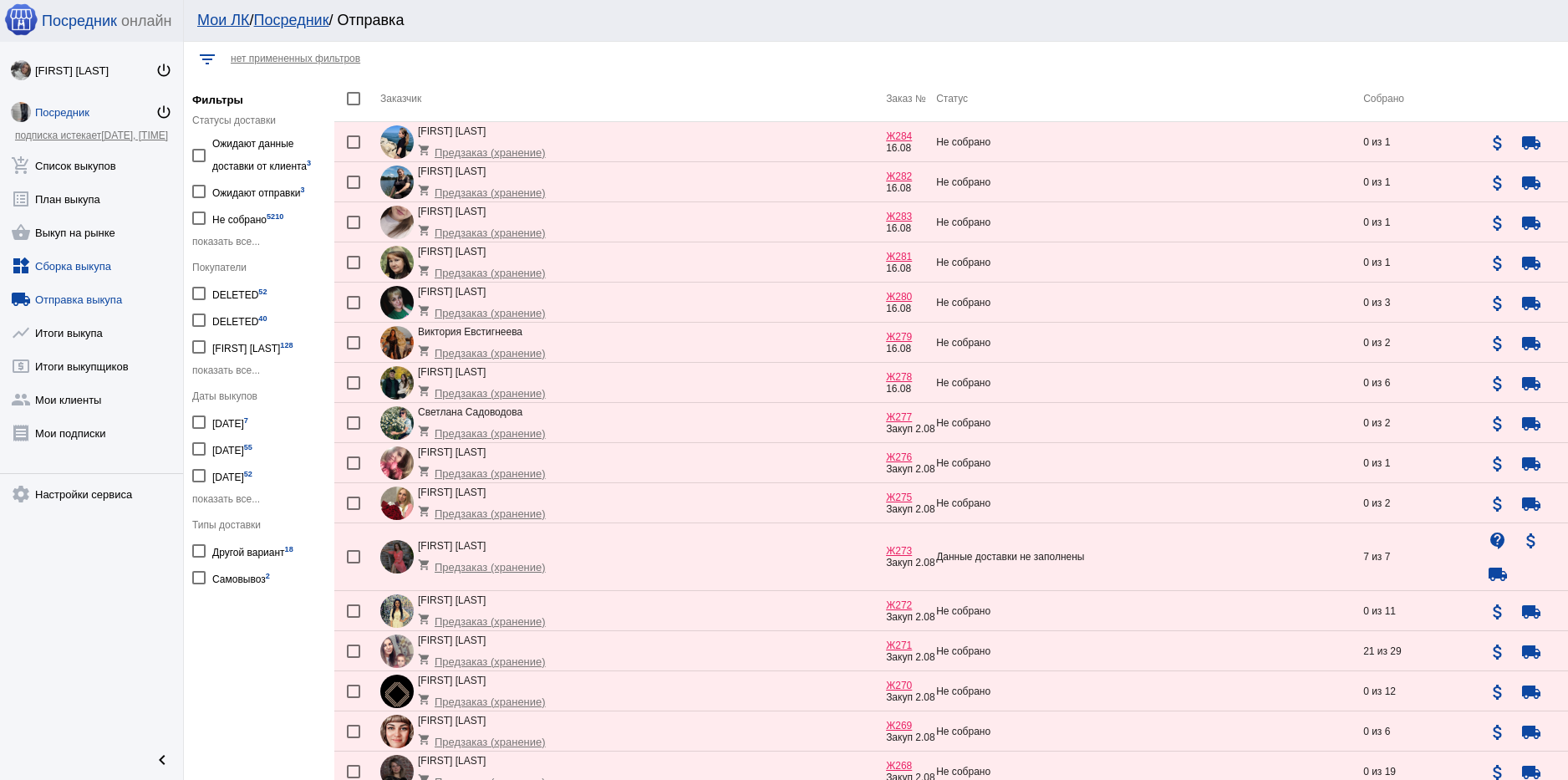 click on "widgets  Сборка выкупа" 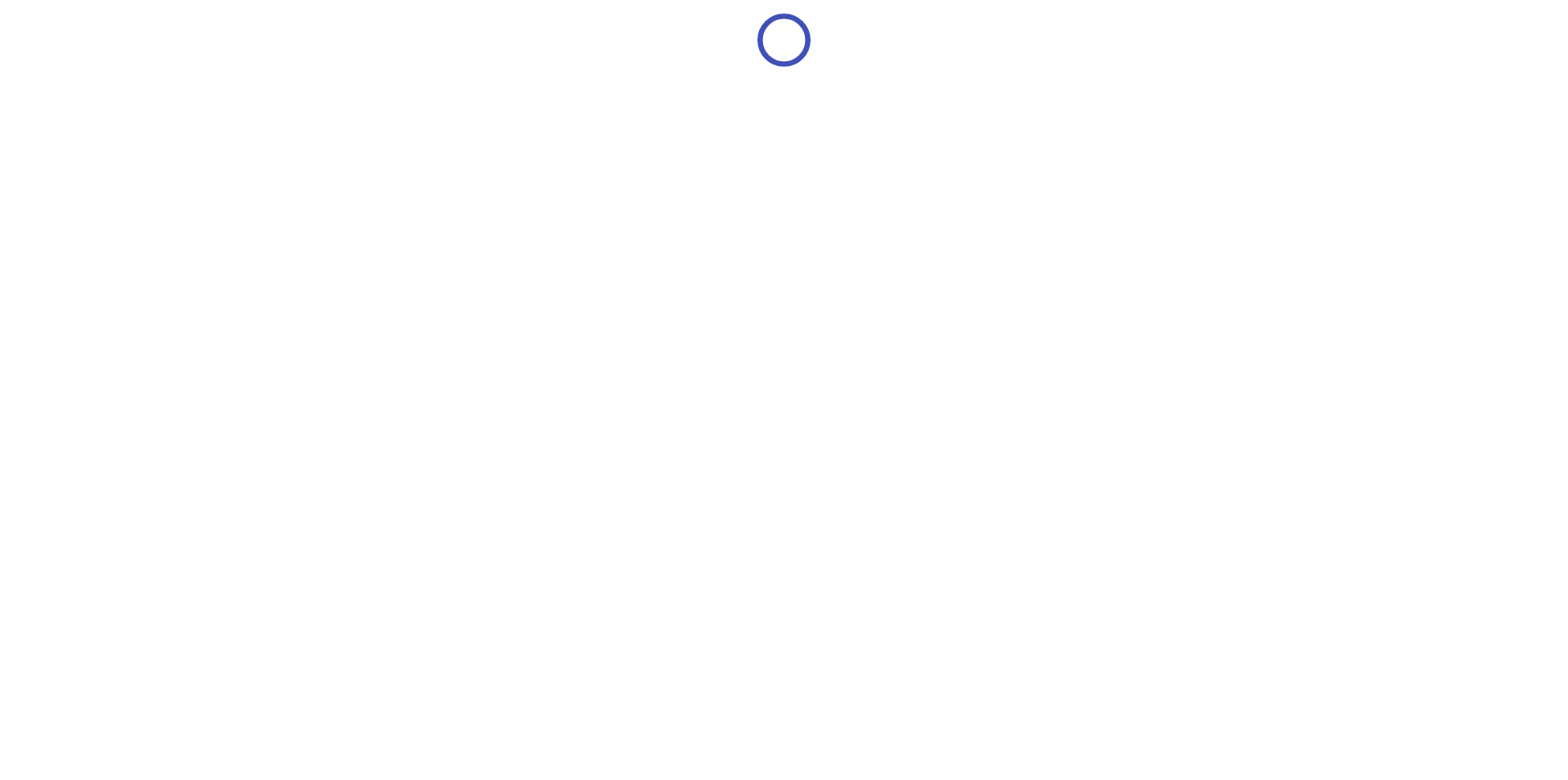 scroll, scrollTop: 0, scrollLeft: 0, axis: both 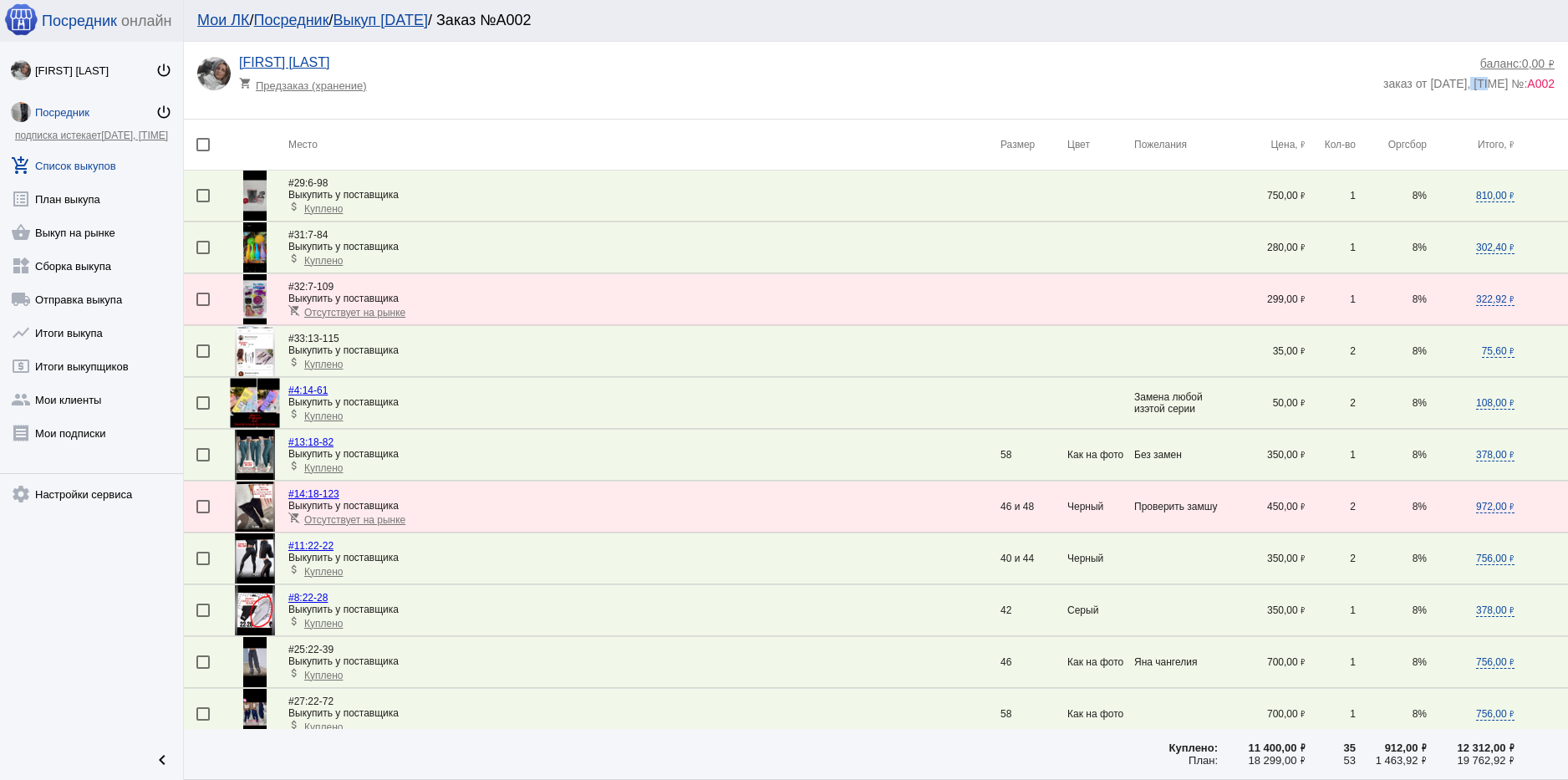 copy on "2021" 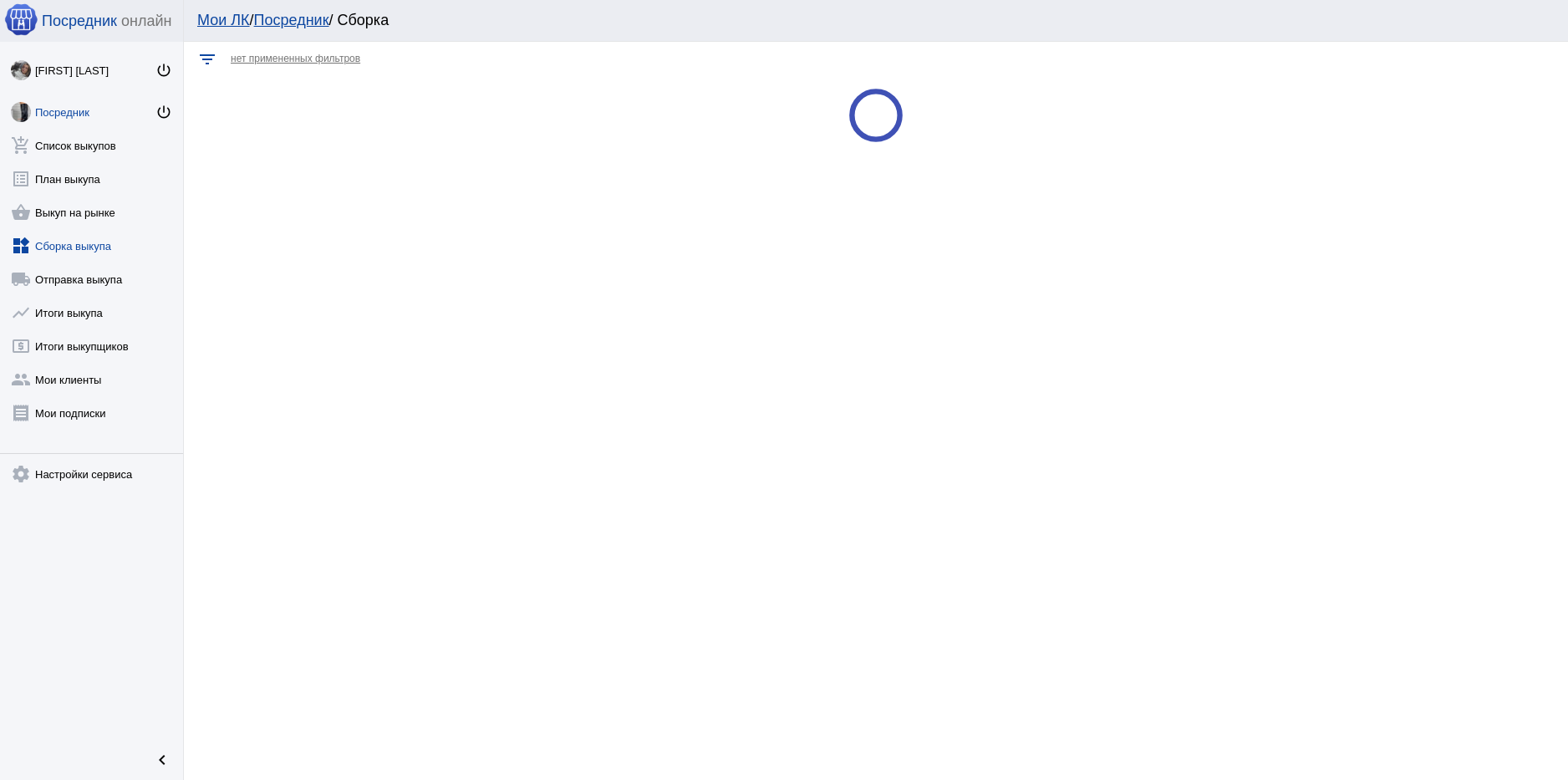 scroll, scrollTop: 0, scrollLeft: 0, axis: both 